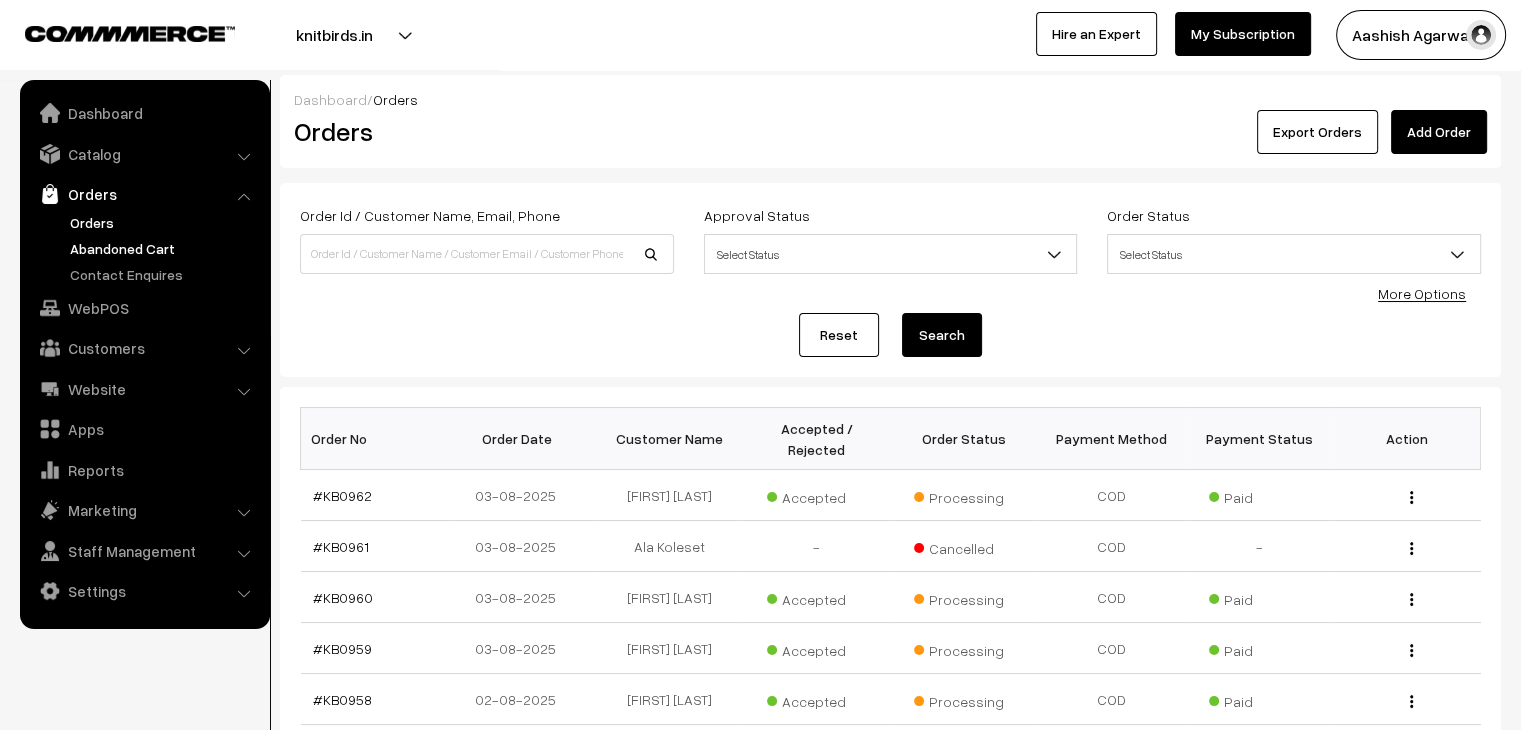 scroll, scrollTop: 0, scrollLeft: 0, axis: both 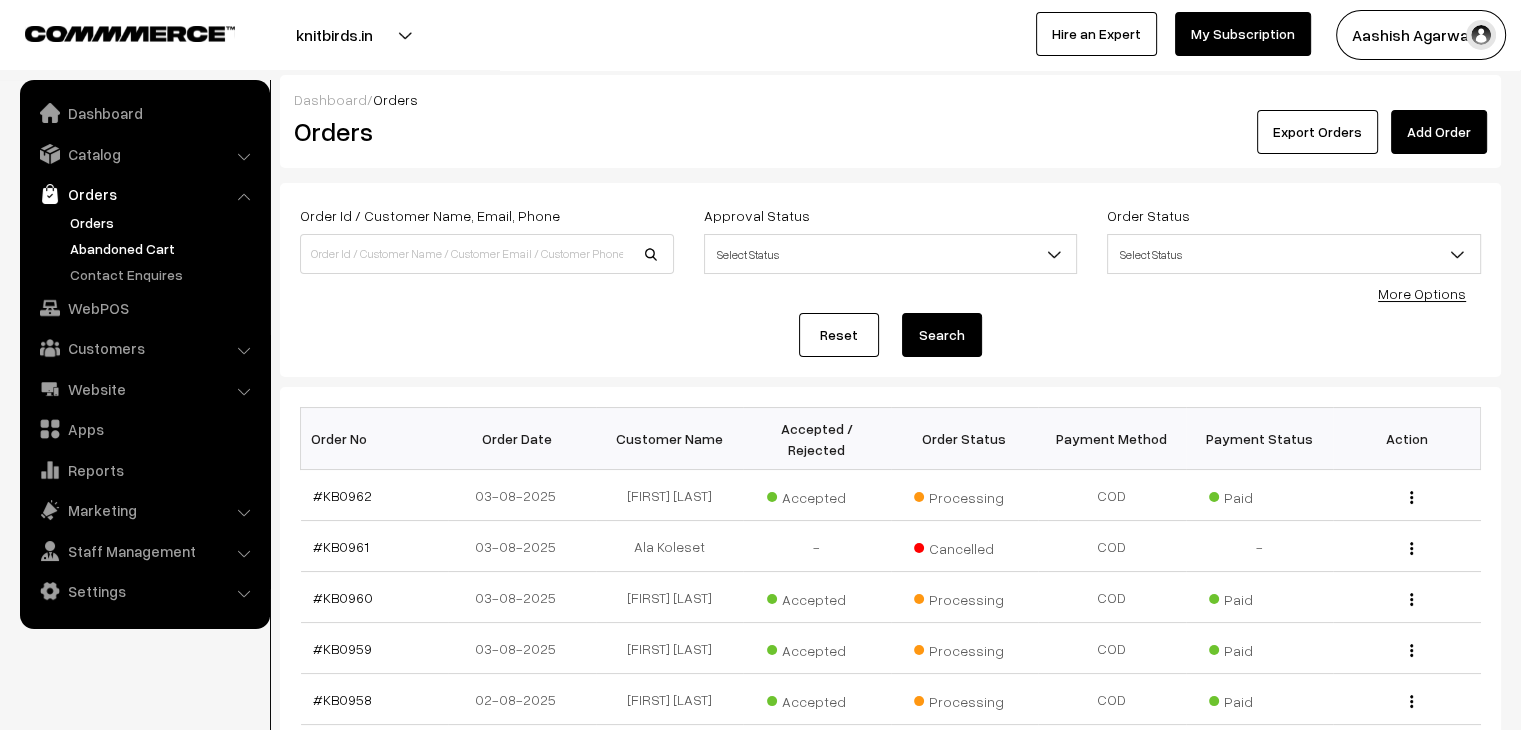 click on "Abandoned Cart" at bounding box center [164, 248] 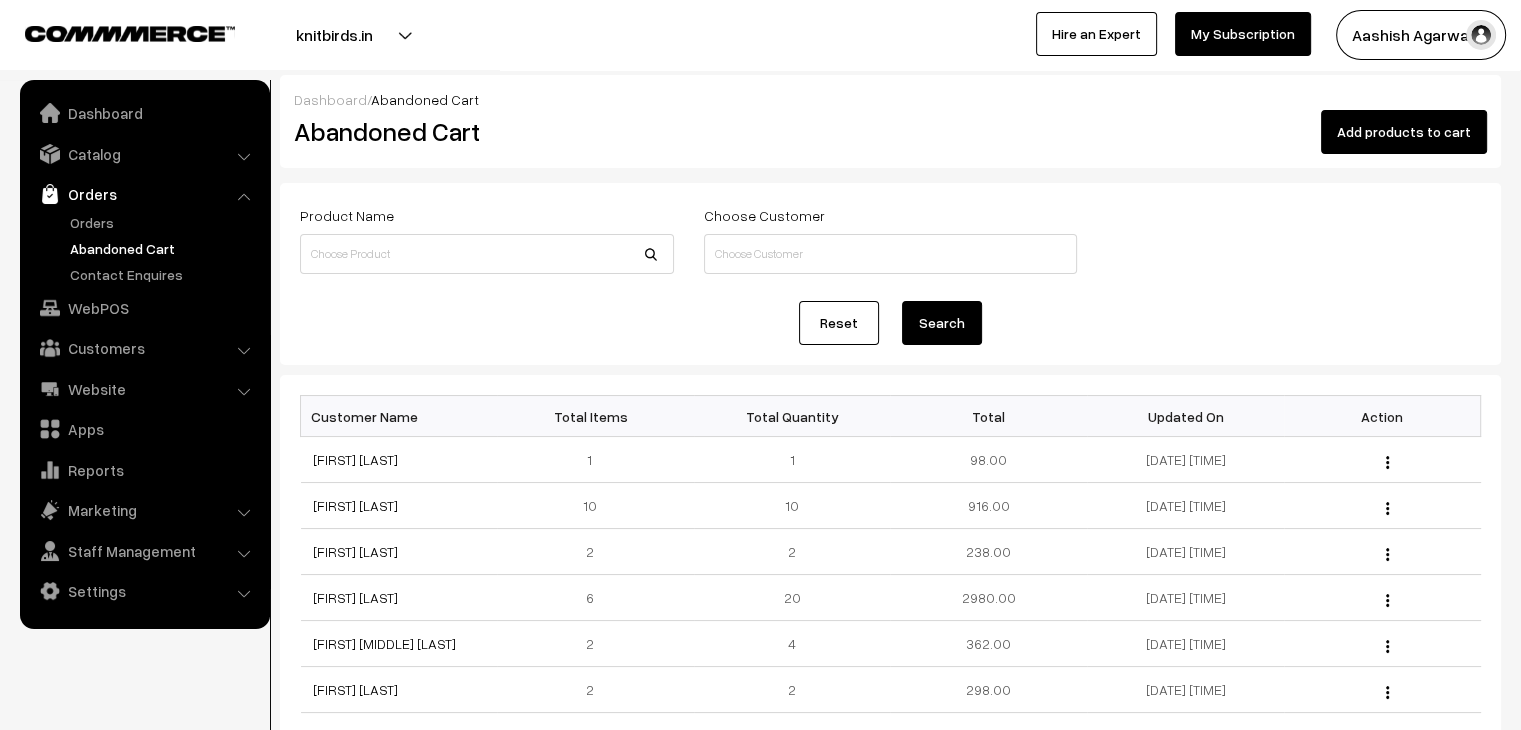 scroll, scrollTop: 0, scrollLeft: 0, axis: both 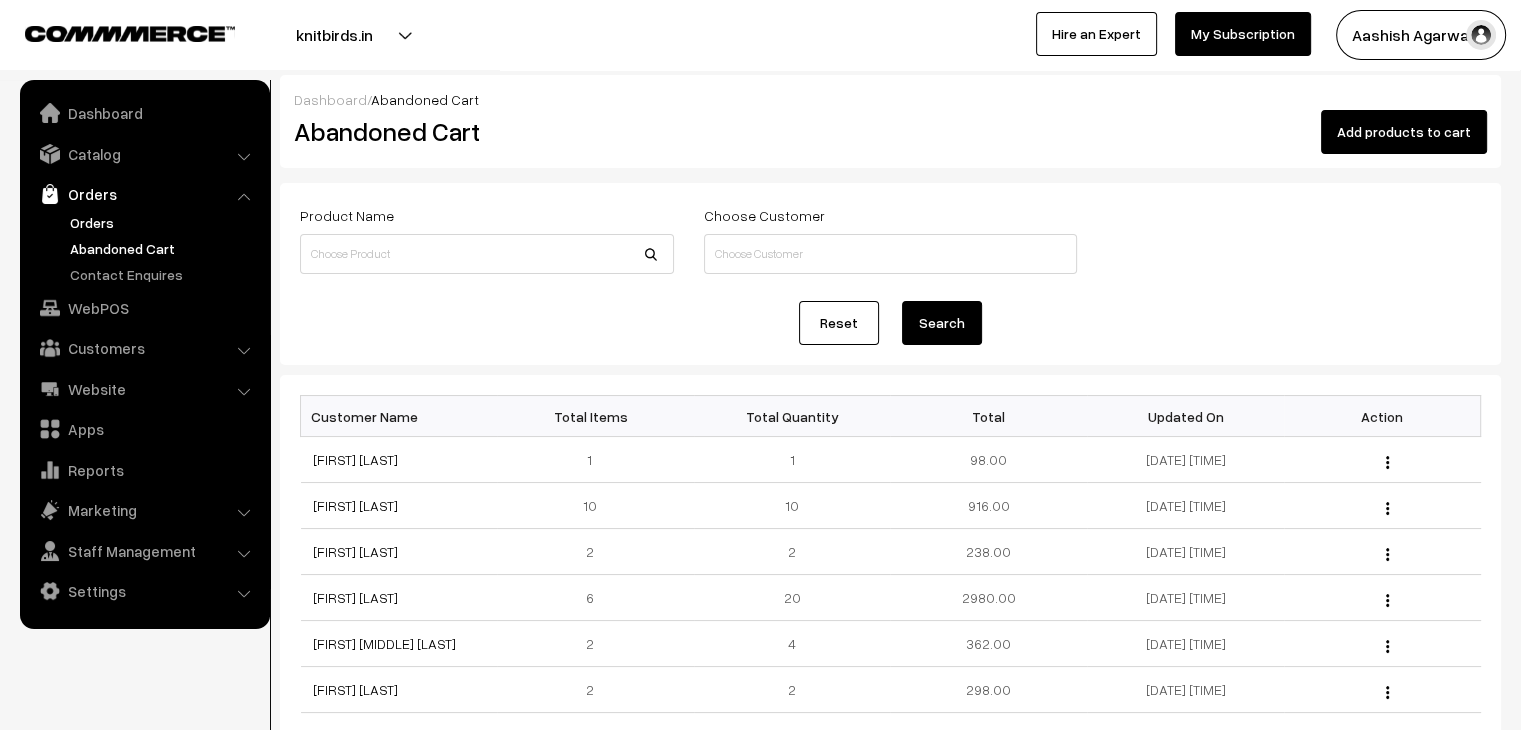 click on "Orders" at bounding box center [164, 222] 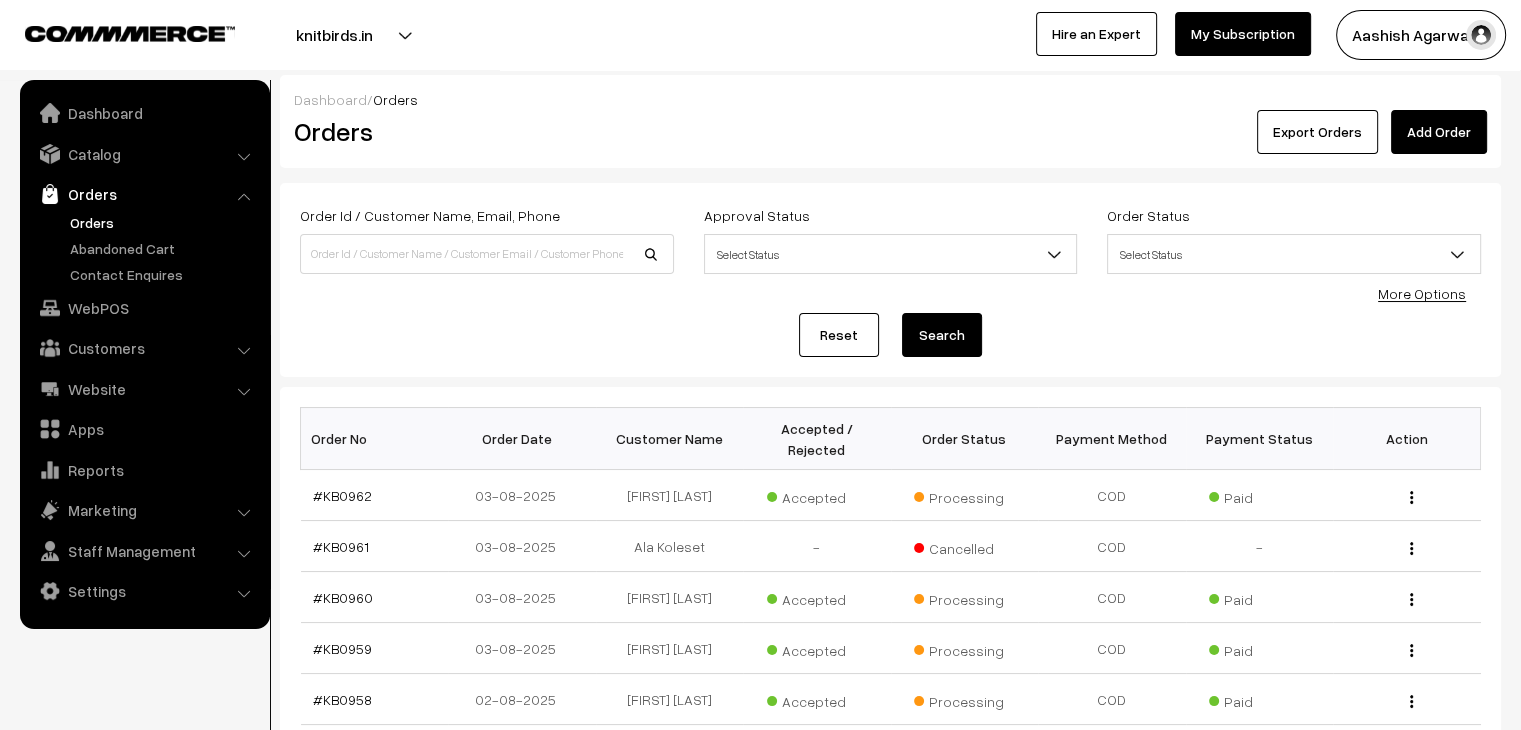 scroll, scrollTop: 0, scrollLeft: 0, axis: both 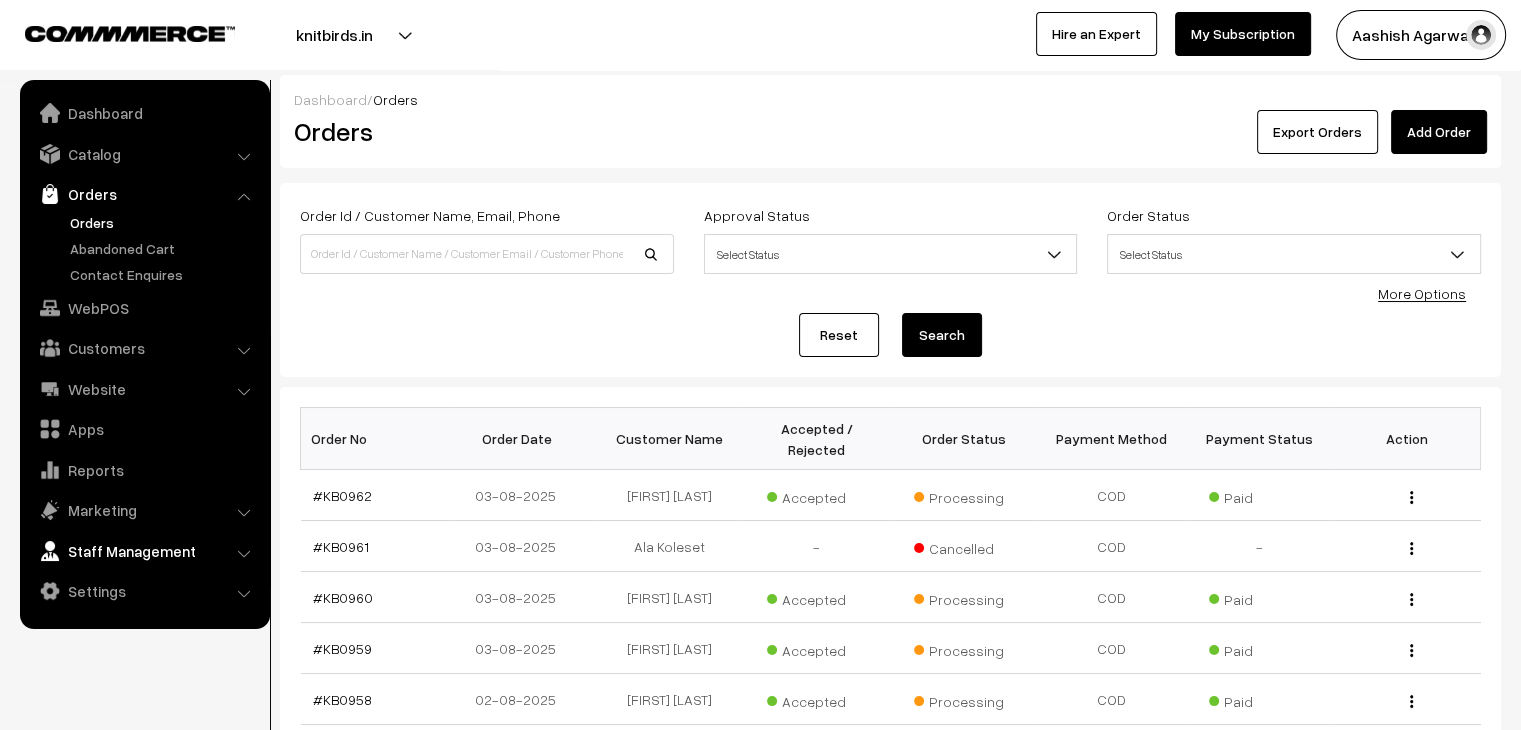 click on "Staff Management" at bounding box center (144, 551) 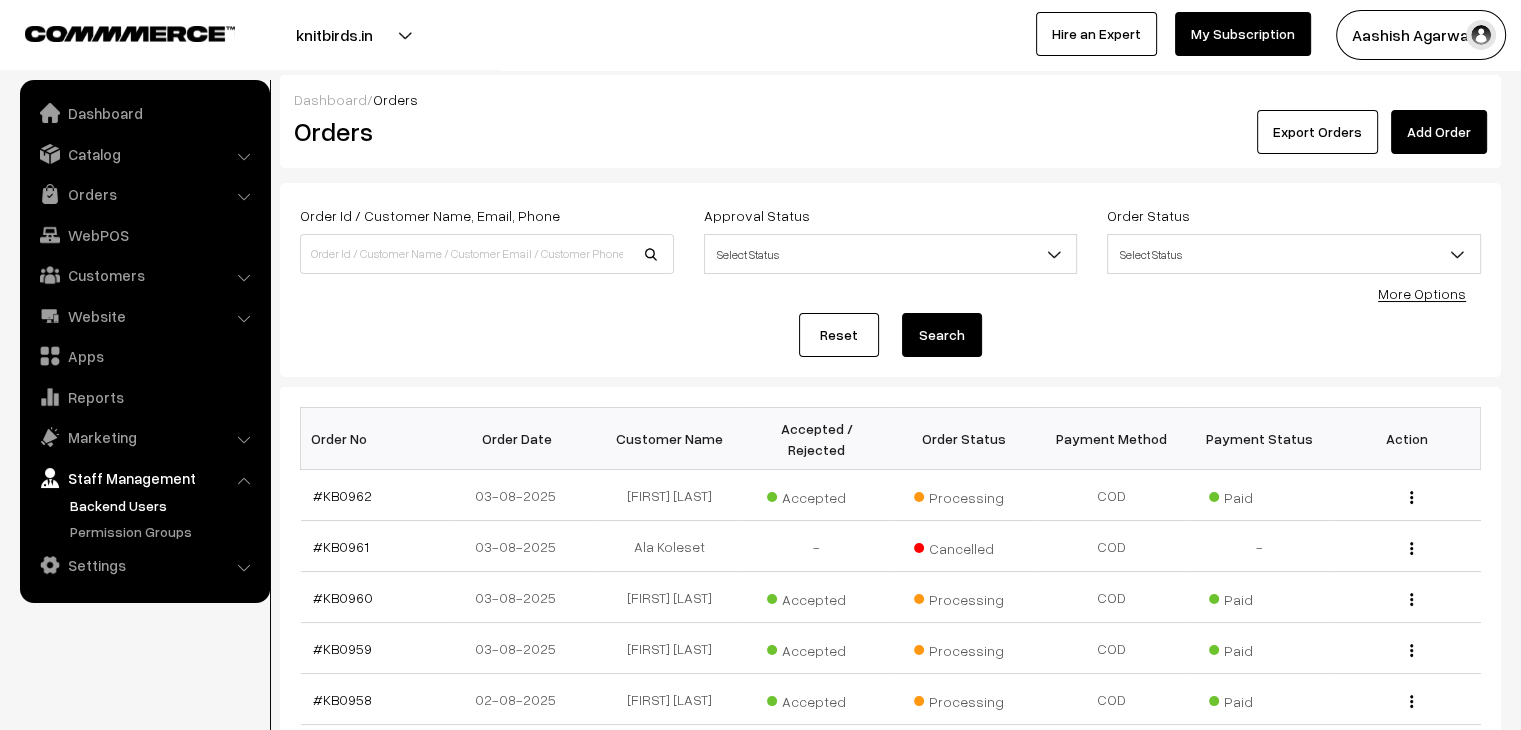 click on "Backend Users" at bounding box center [164, 505] 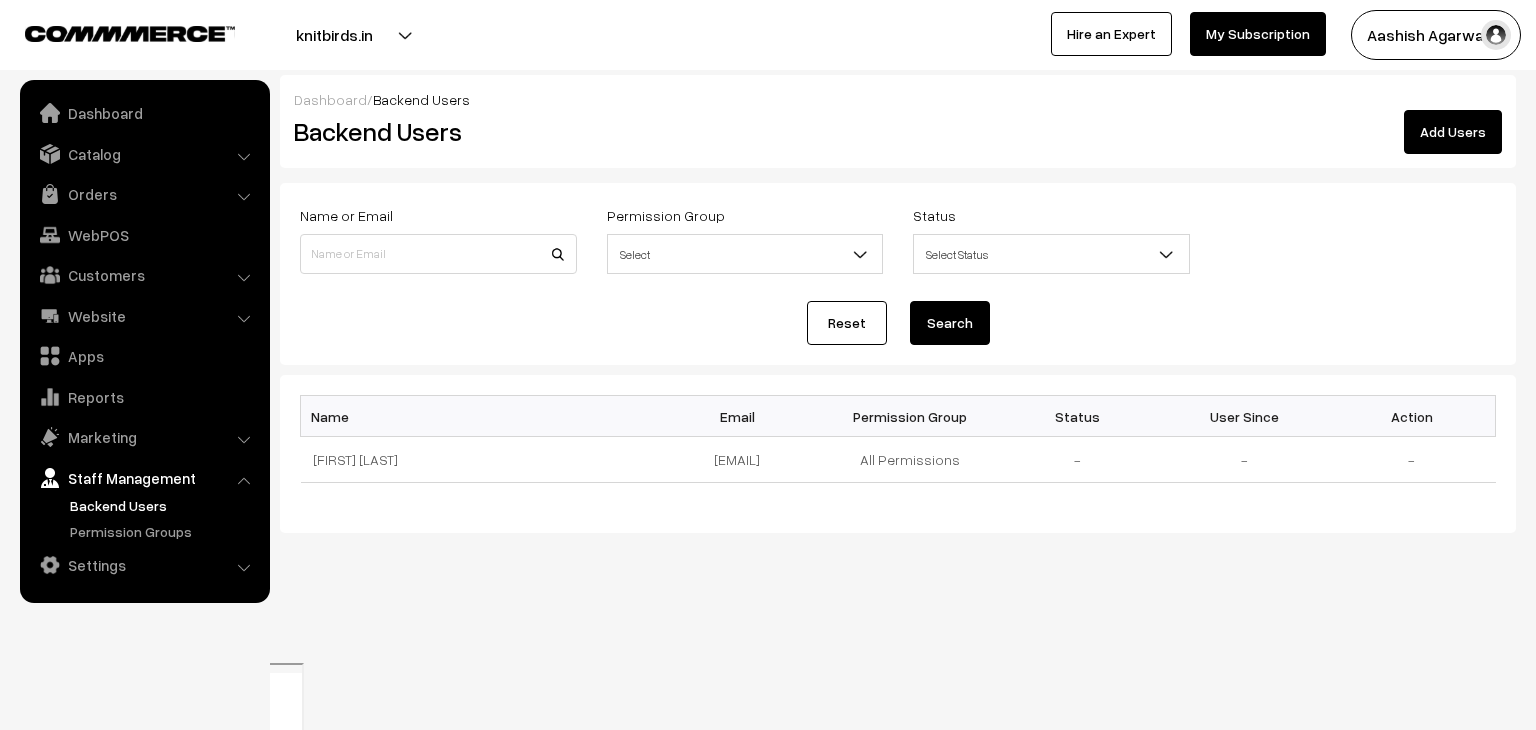 scroll, scrollTop: 0, scrollLeft: 0, axis: both 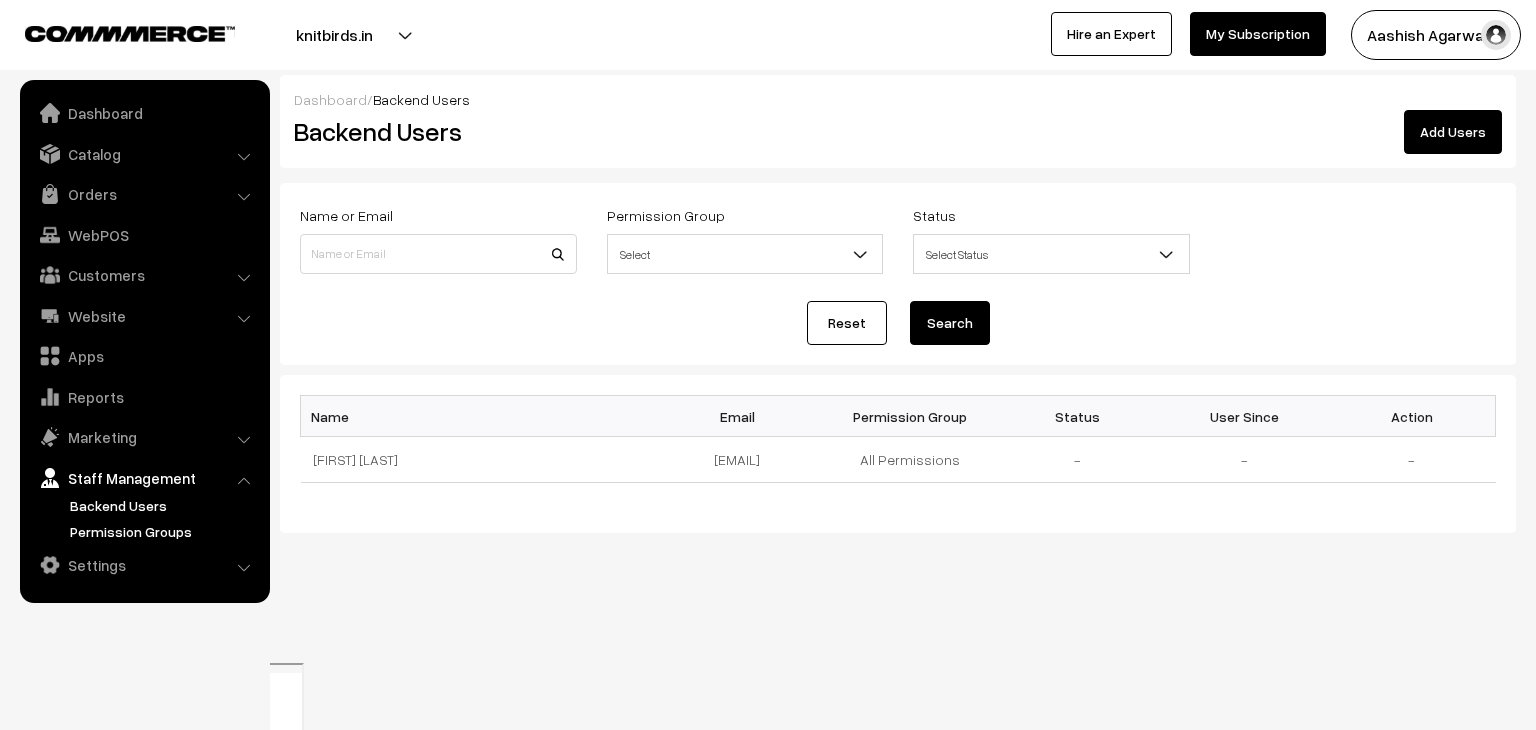 click on "Permission Groups" at bounding box center [164, 531] 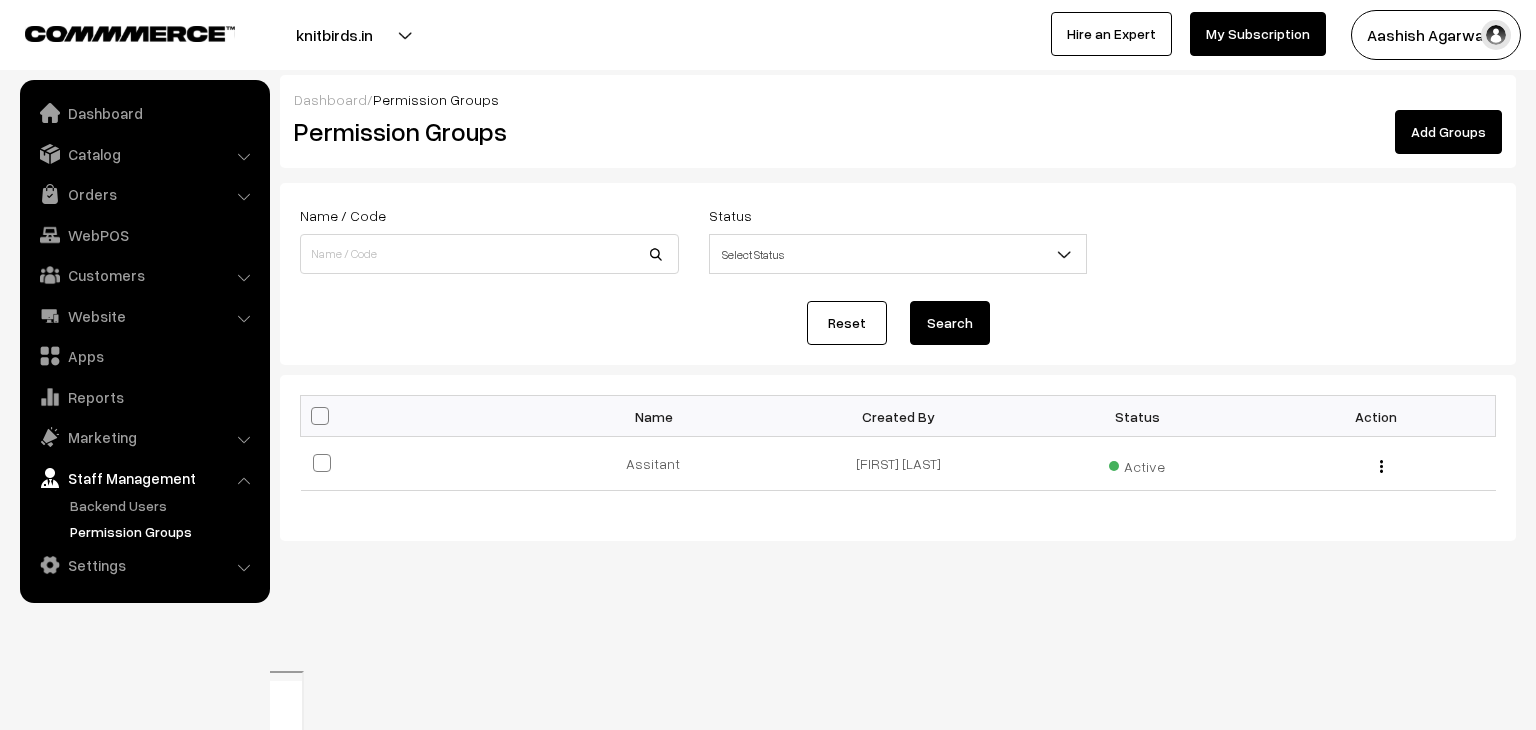 scroll, scrollTop: 0, scrollLeft: 0, axis: both 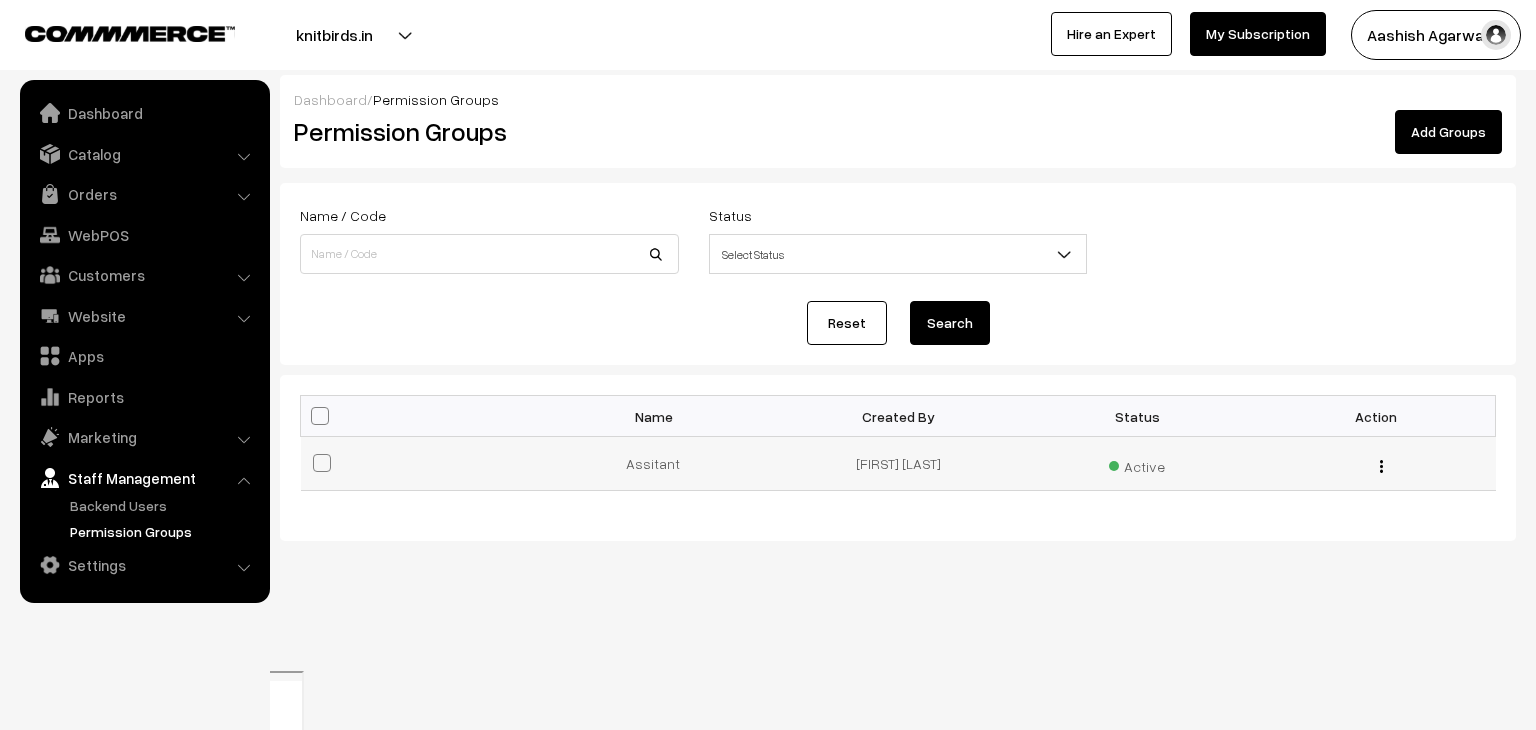 click on "Assitant" at bounding box center (659, 464) 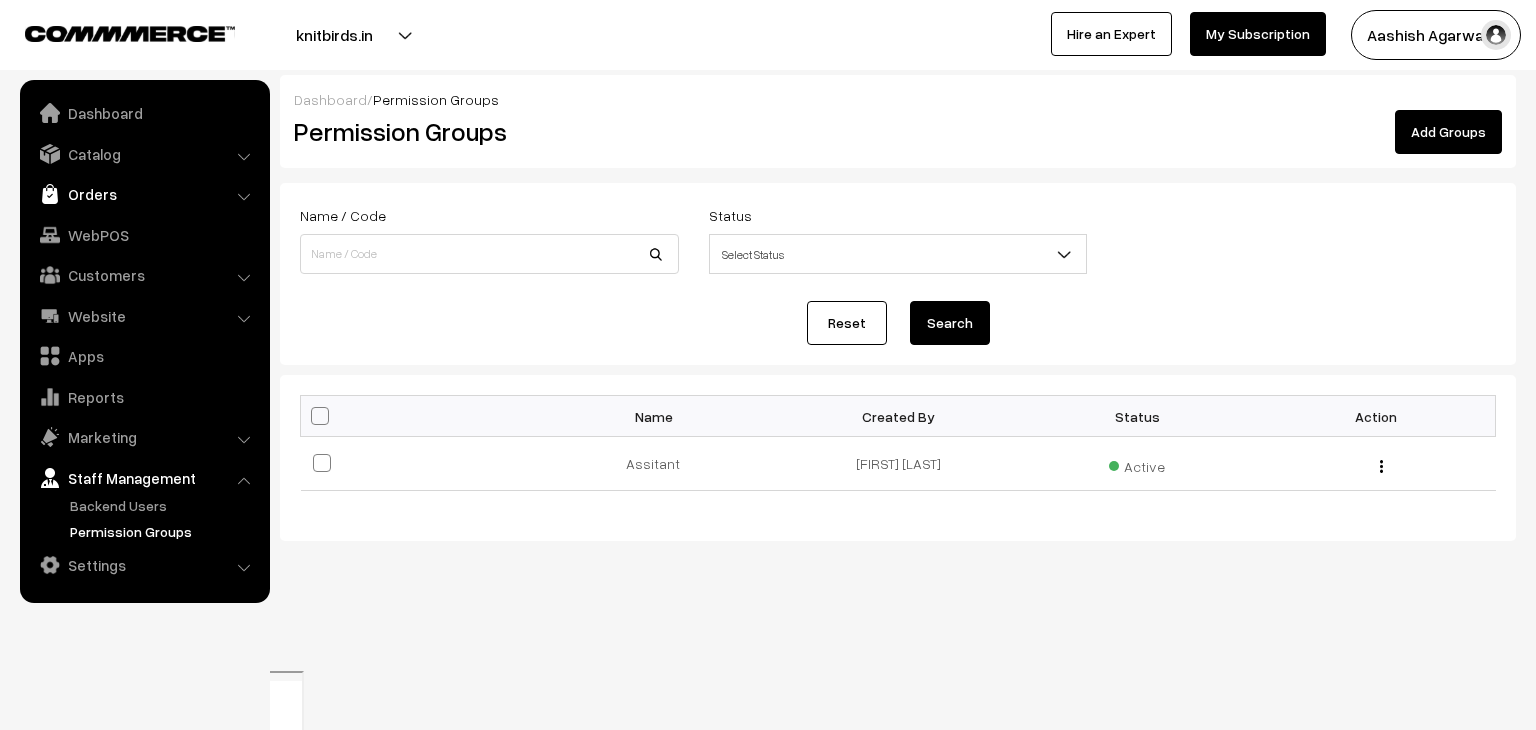 click on "Orders" at bounding box center [144, 194] 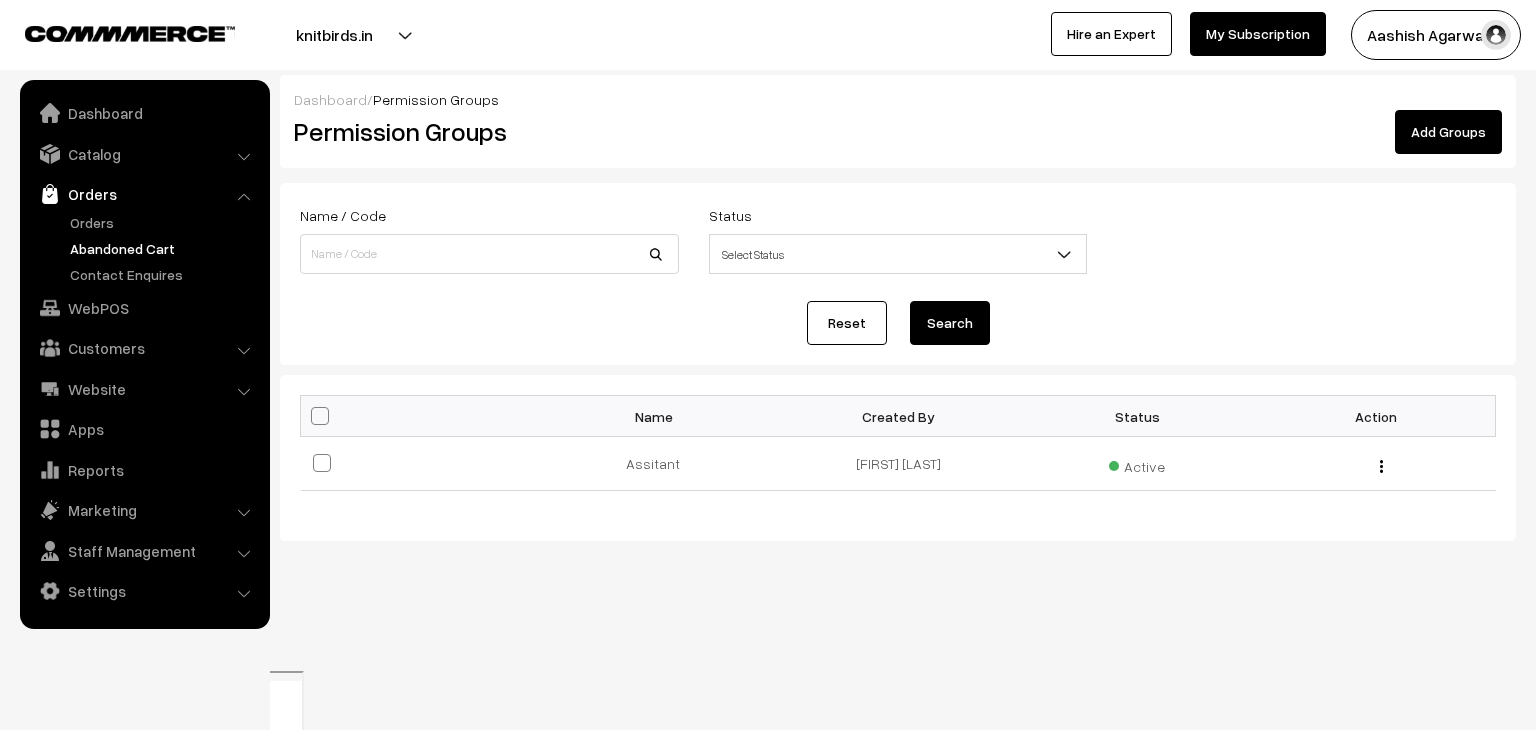 click on "Abandoned Cart" at bounding box center (164, 248) 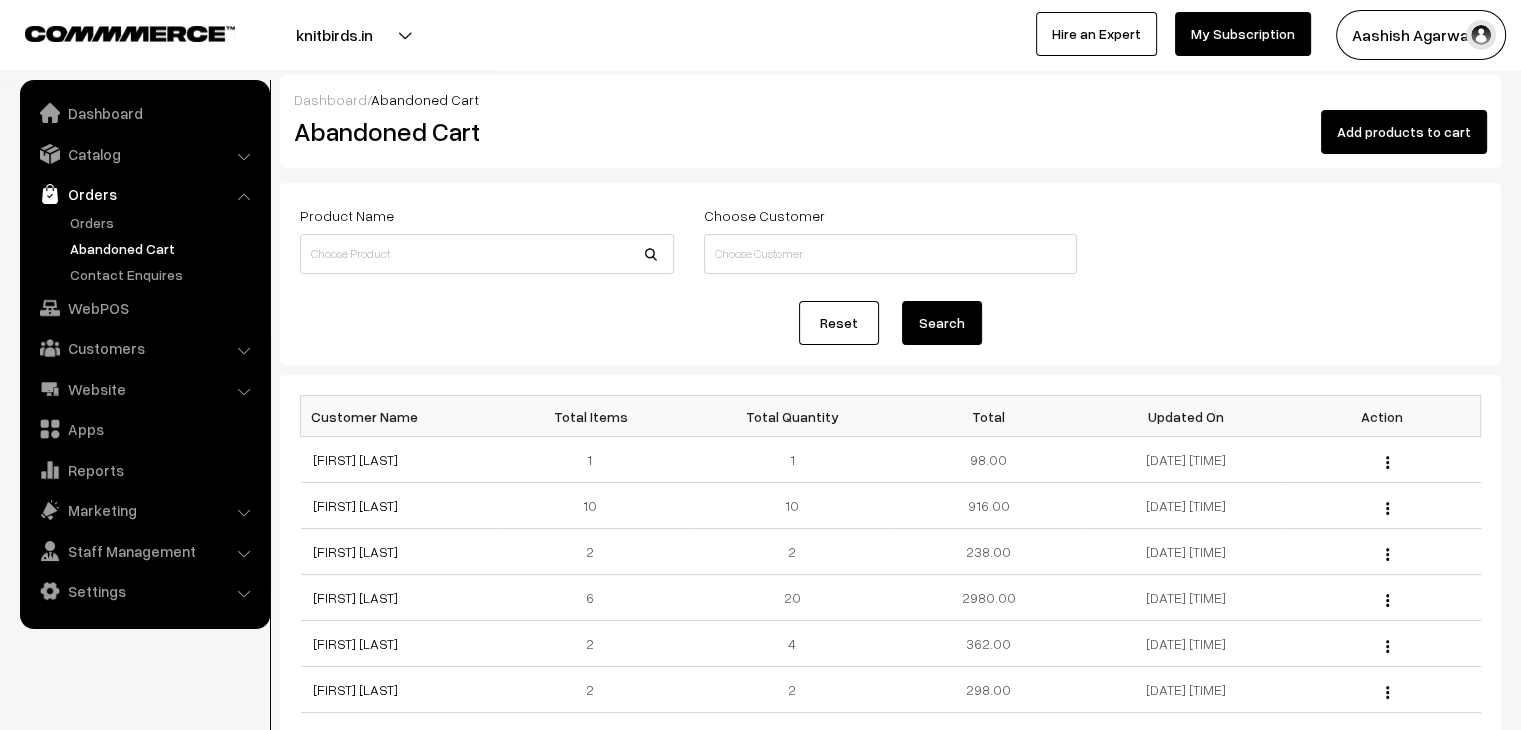 scroll, scrollTop: 0, scrollLeft: 0, axis: both 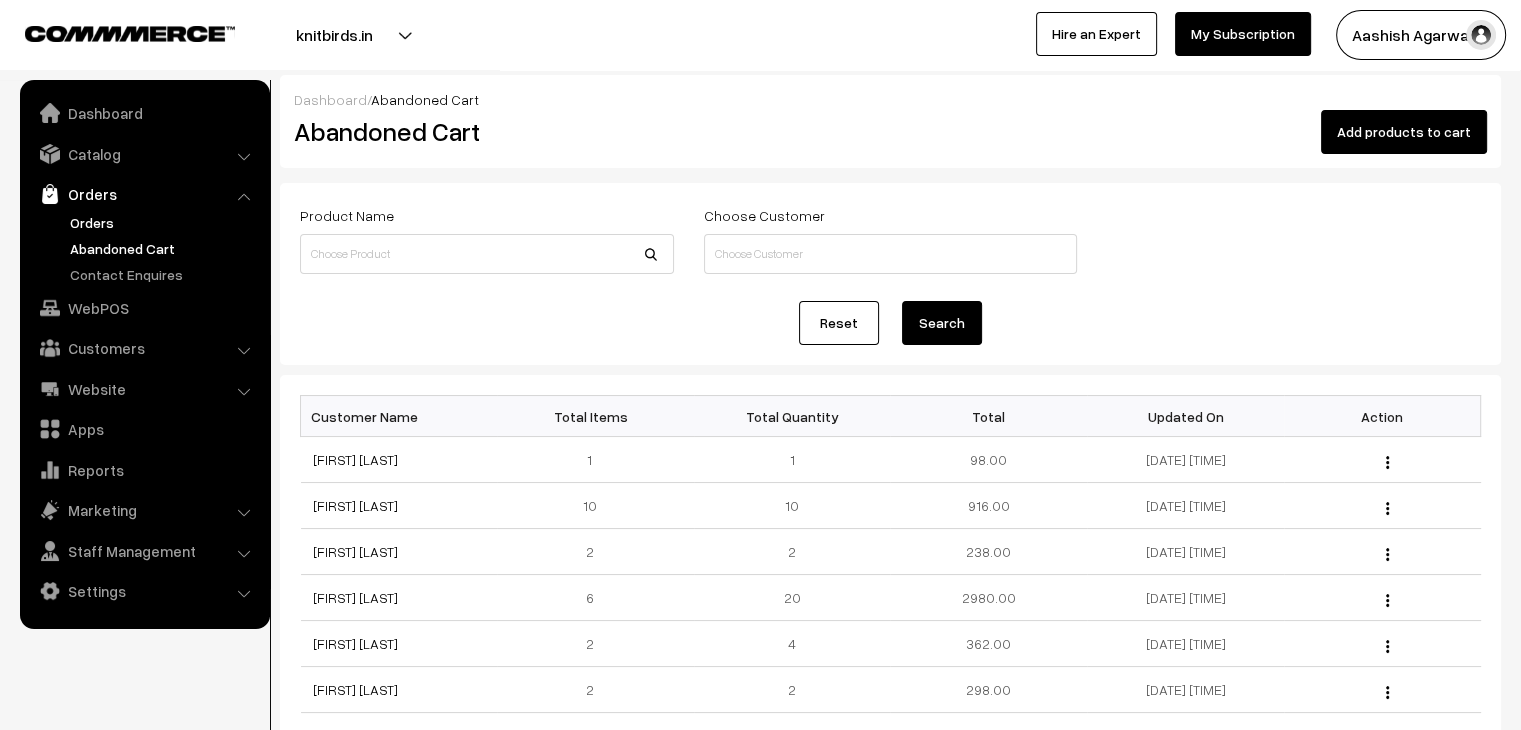 click on "Orders" at bounding box center [164, 222] 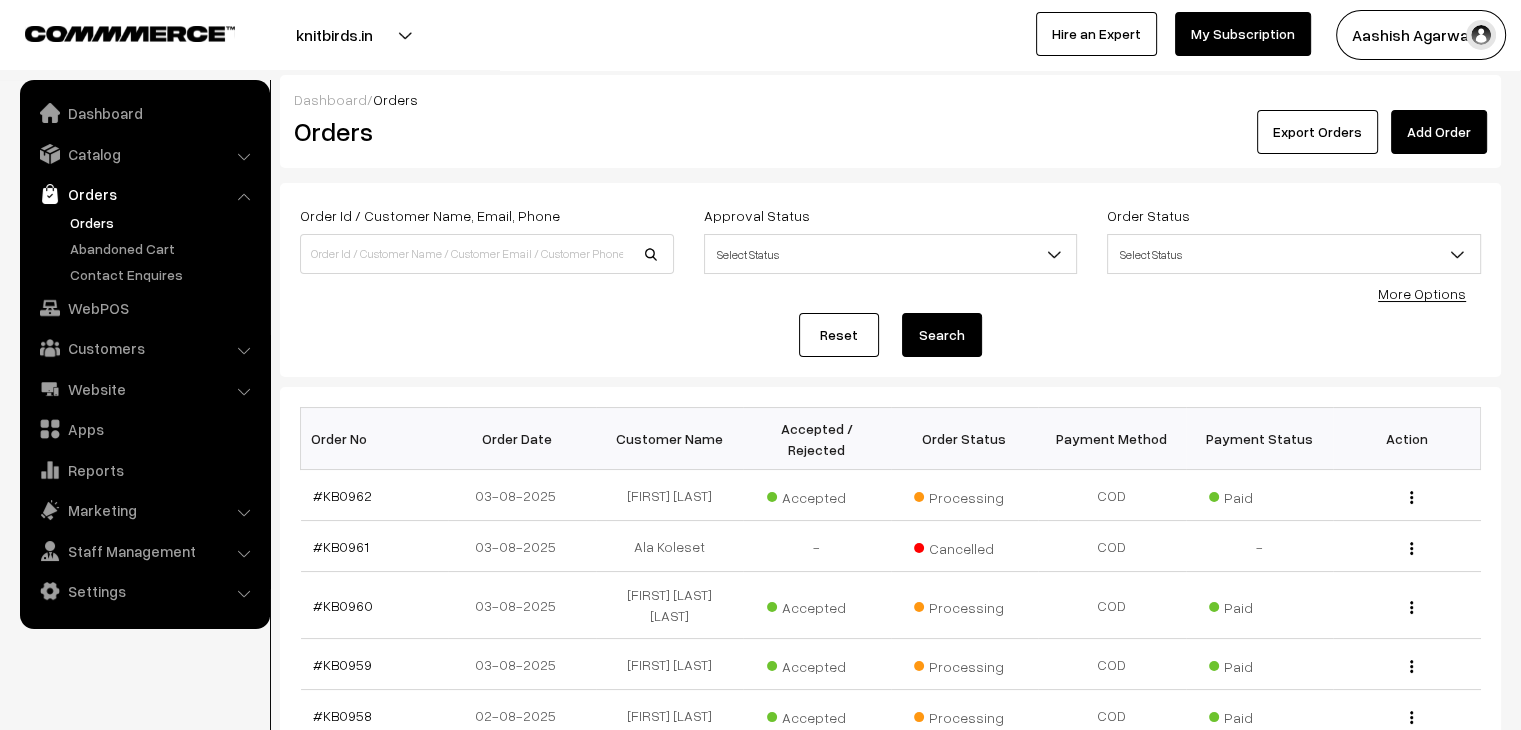 scroll, scrollTop: 0, scrollLeft: 0, axis: both 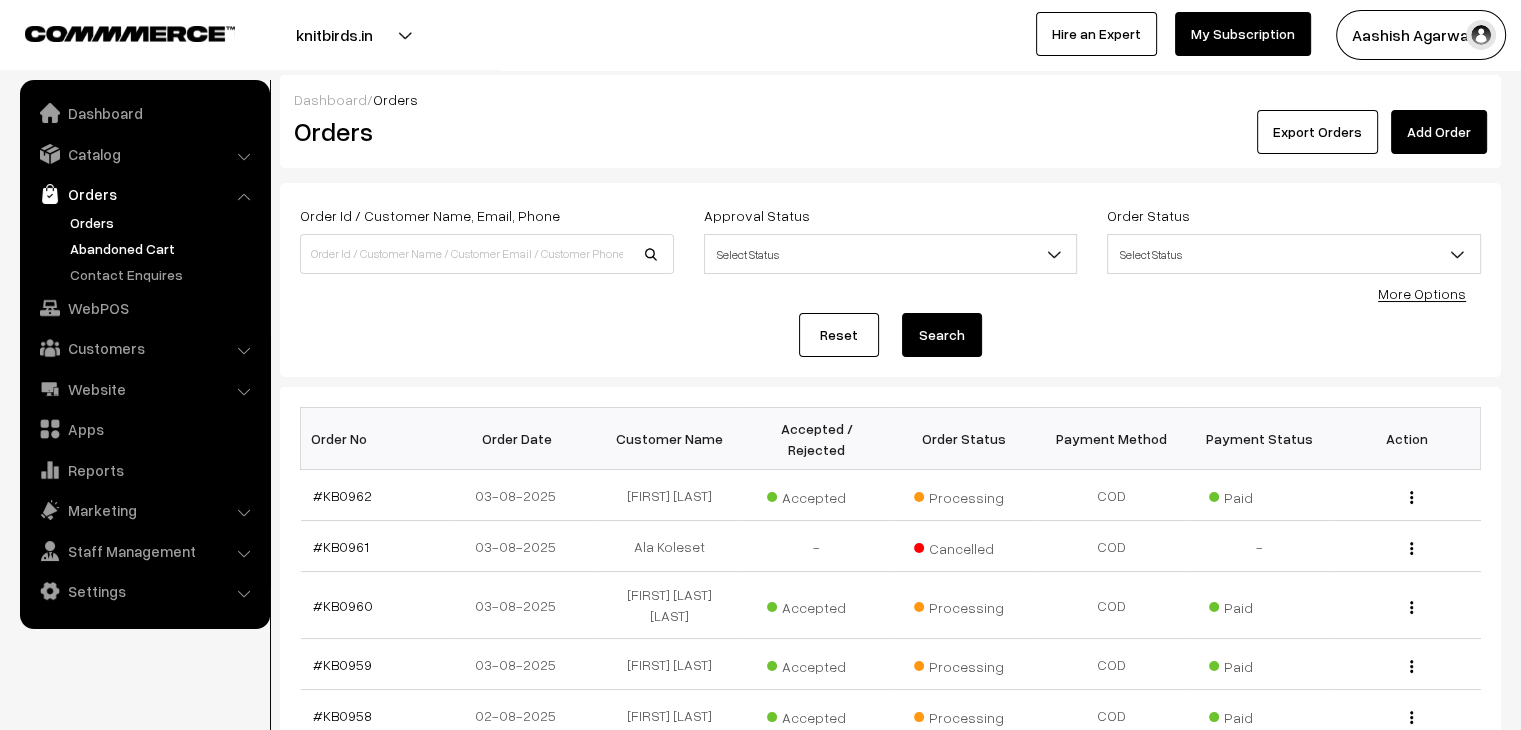 click on "Abandoned Cart" at bounding box center [164, 248] 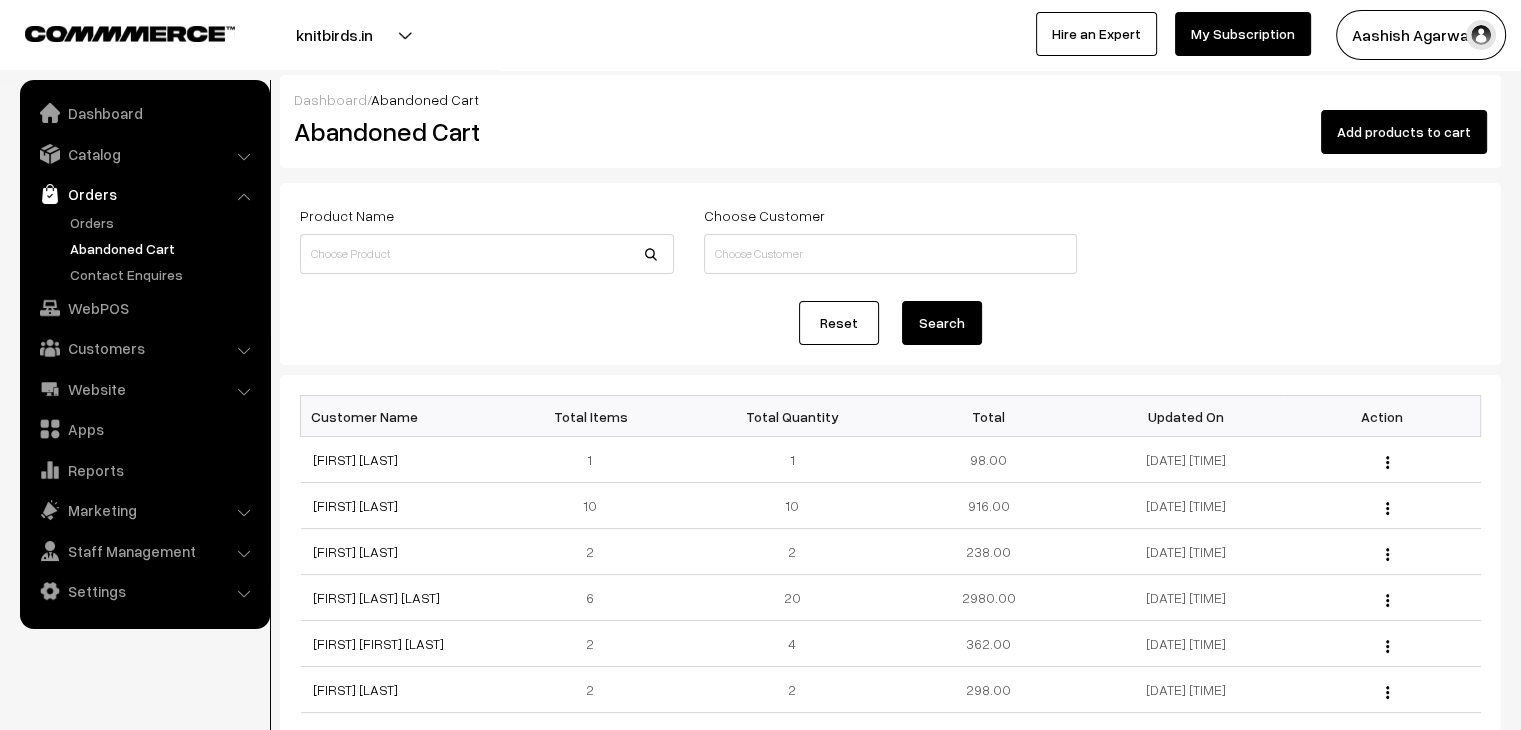 scroll, scrollTop: 0, scrollLeft: 0, axis: both 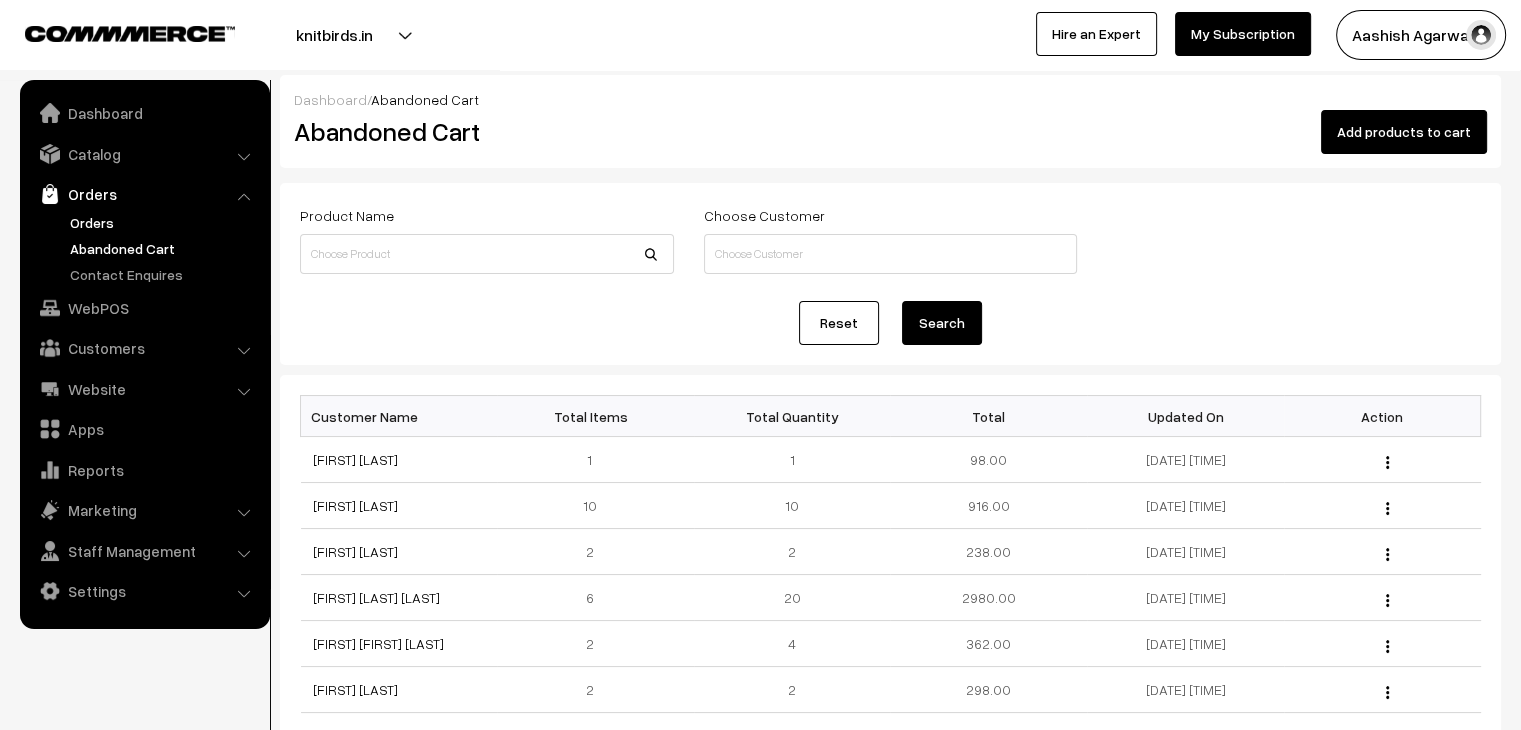 click on "Orders" at bounding box center (164, 222) 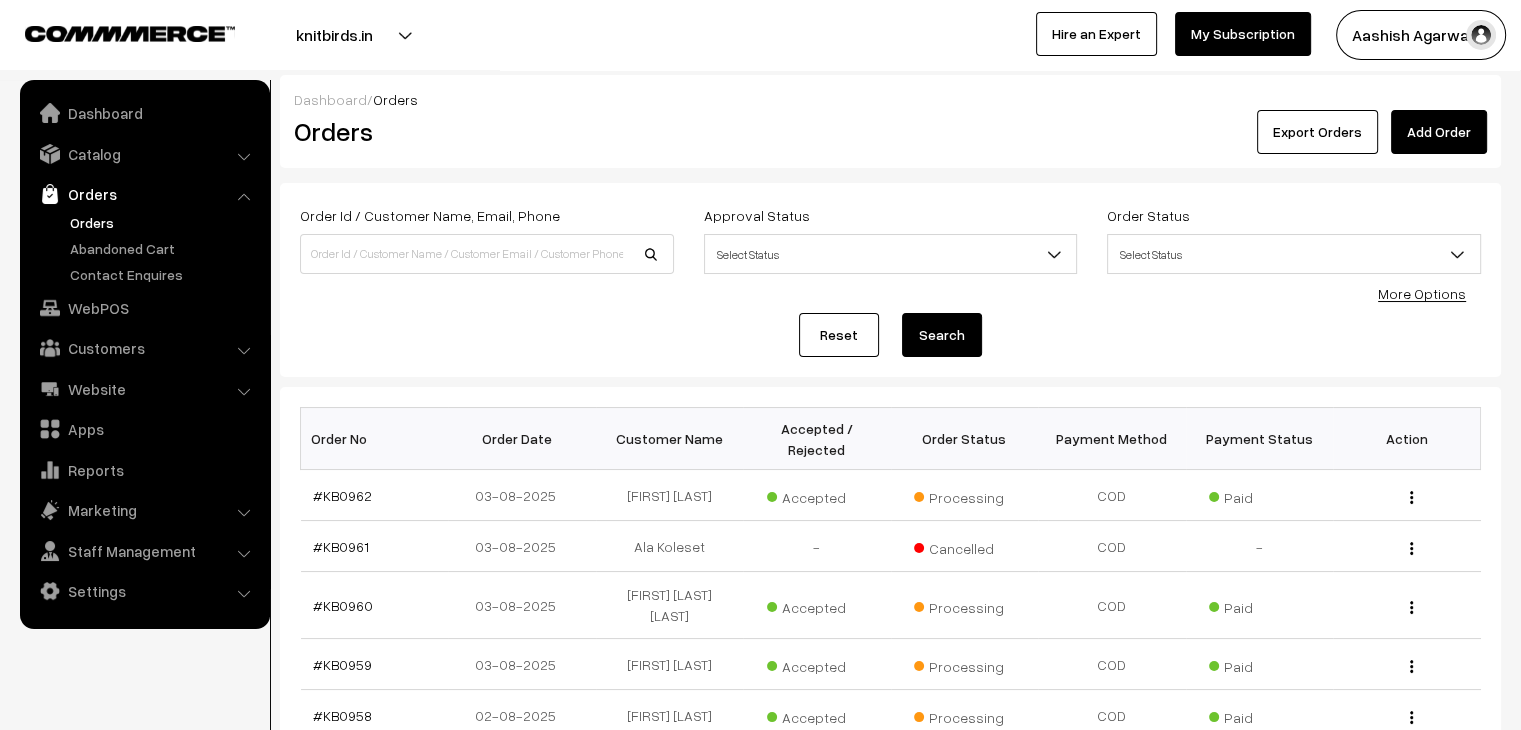 scroll, scrollTop: 0, scrollLeft: 0, axis: both 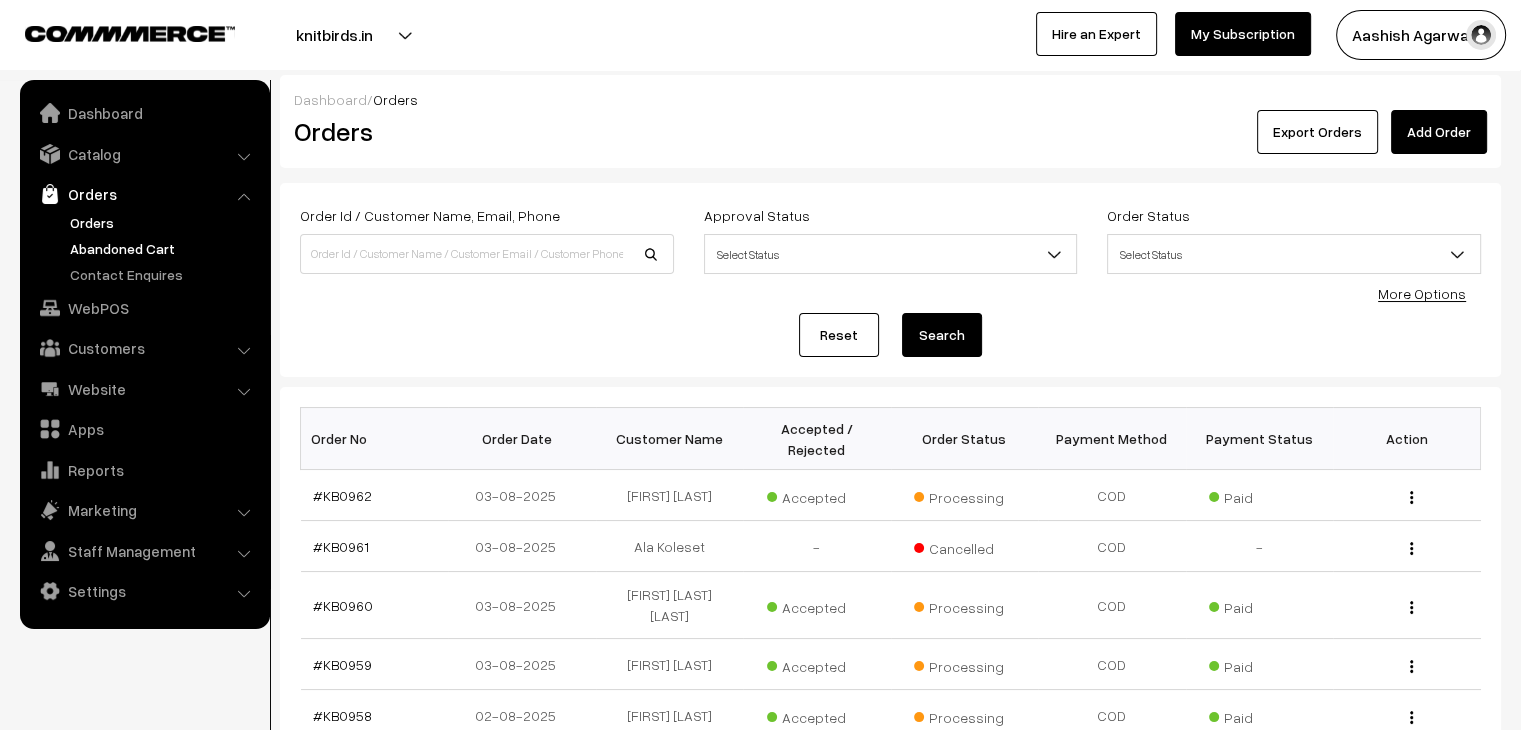 click on "Abandoned Cart" at bounding box center [164, 248] 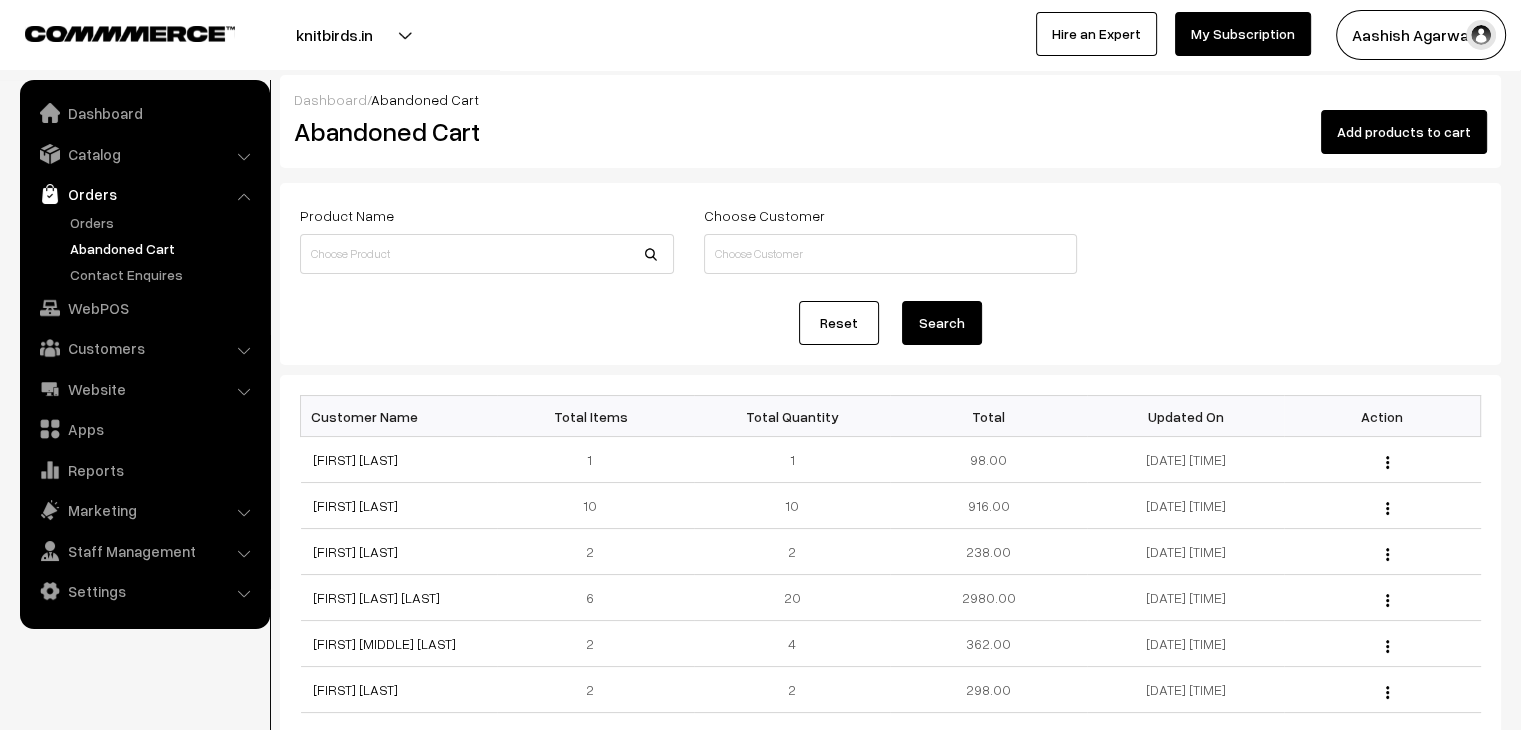 scroll, scrollTop: 0, scrollLeft: 0, axis: both 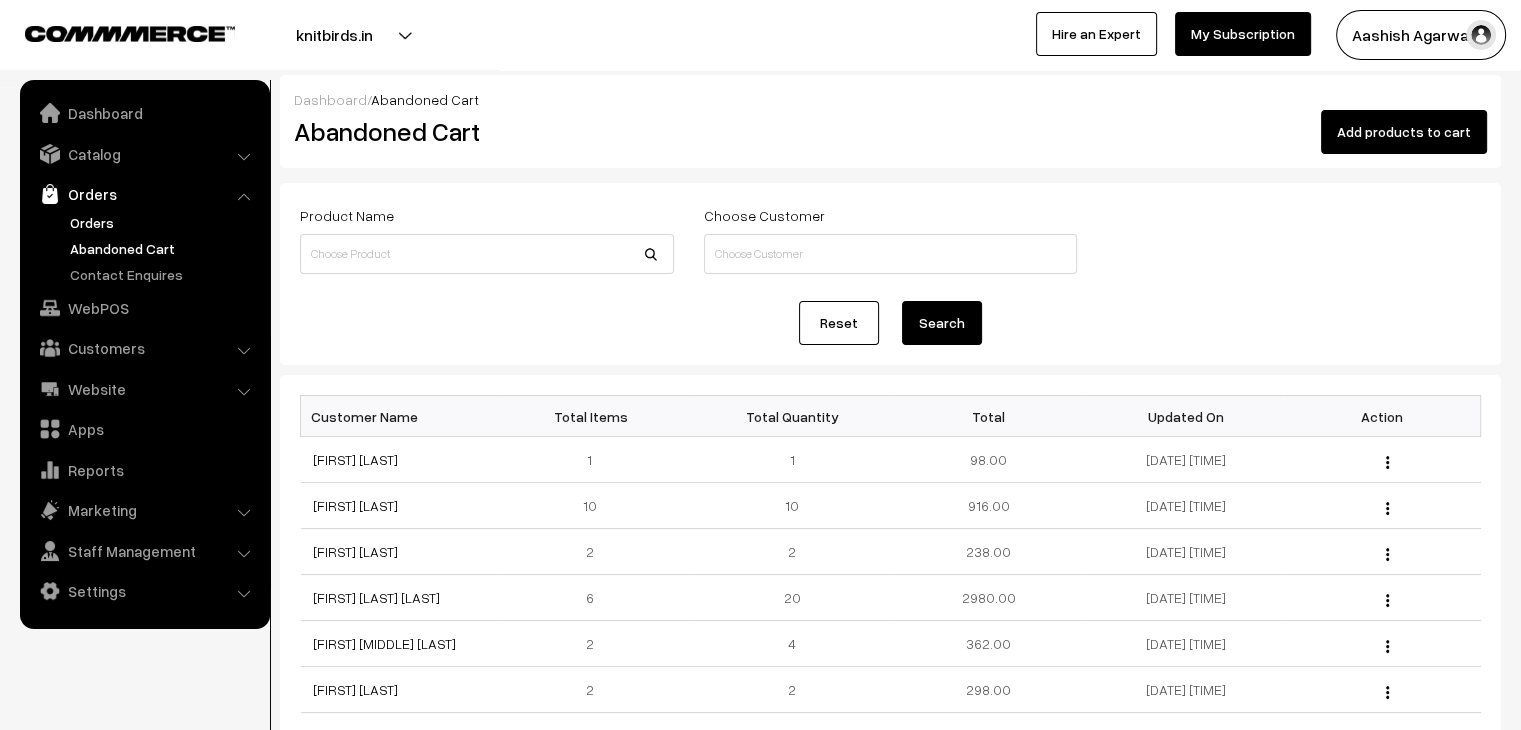 click on "Orders" at bounding box center (164, 222) 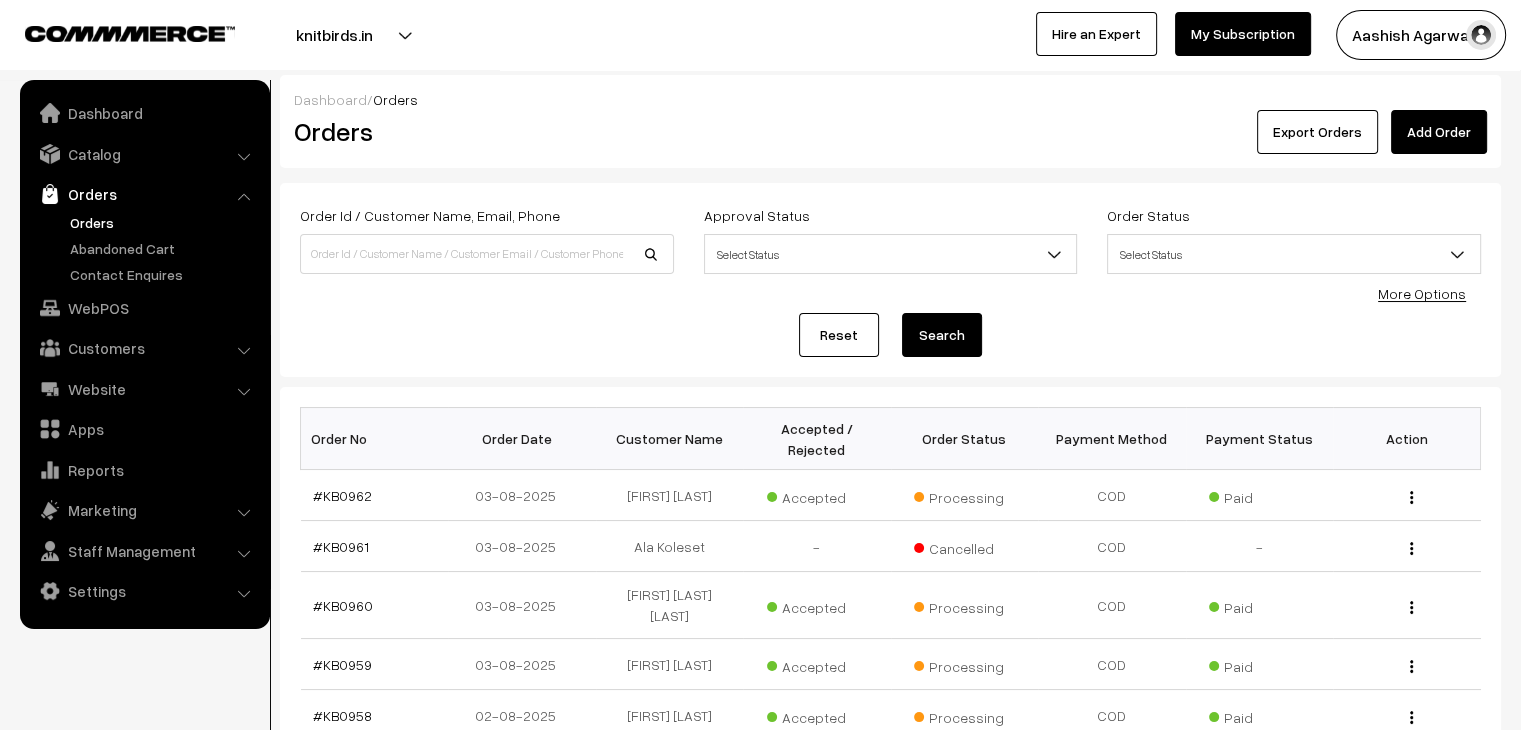 scroll, scrollTop: 0, scrollLeft: 0, axis: both 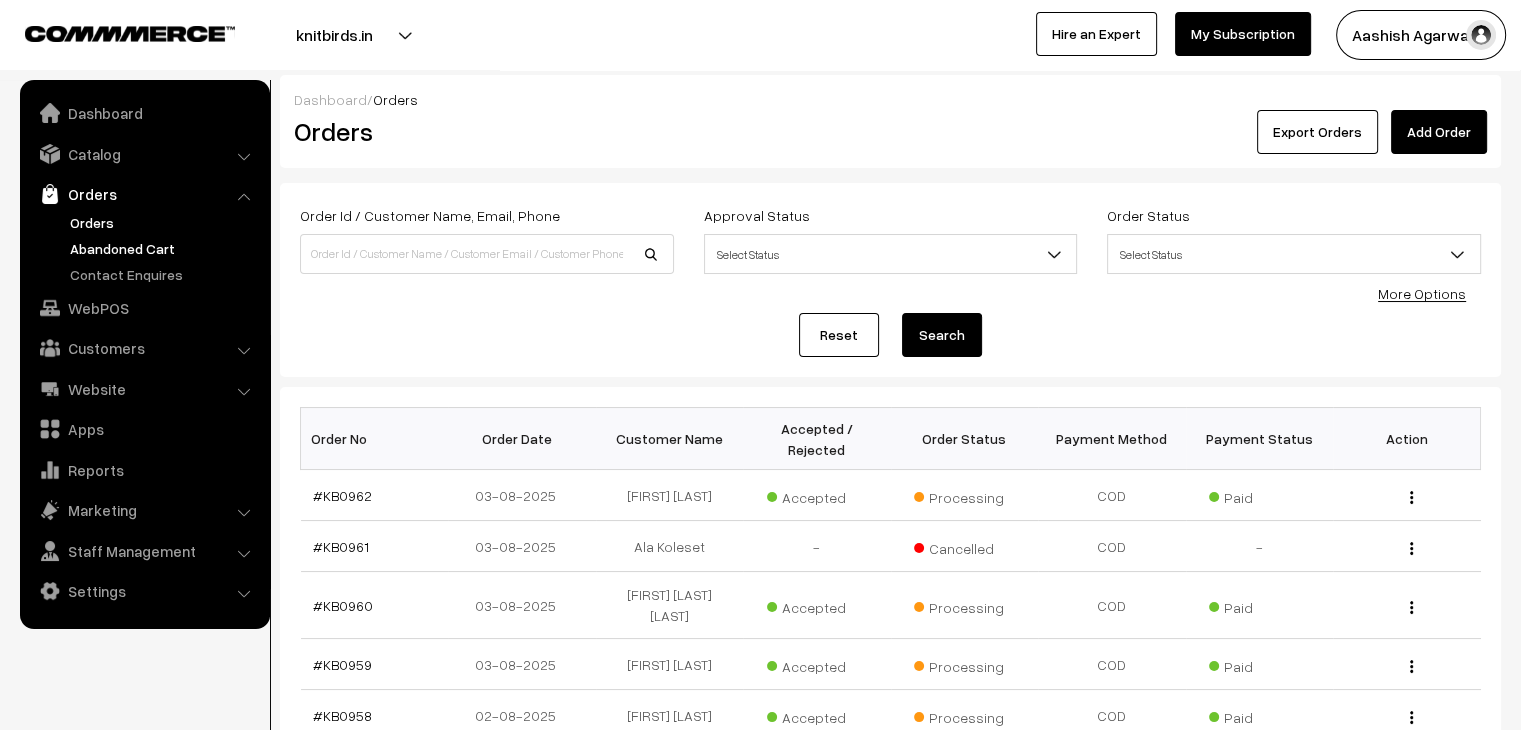 click on "Abandoned Cart" at bounding box center [164, 248] 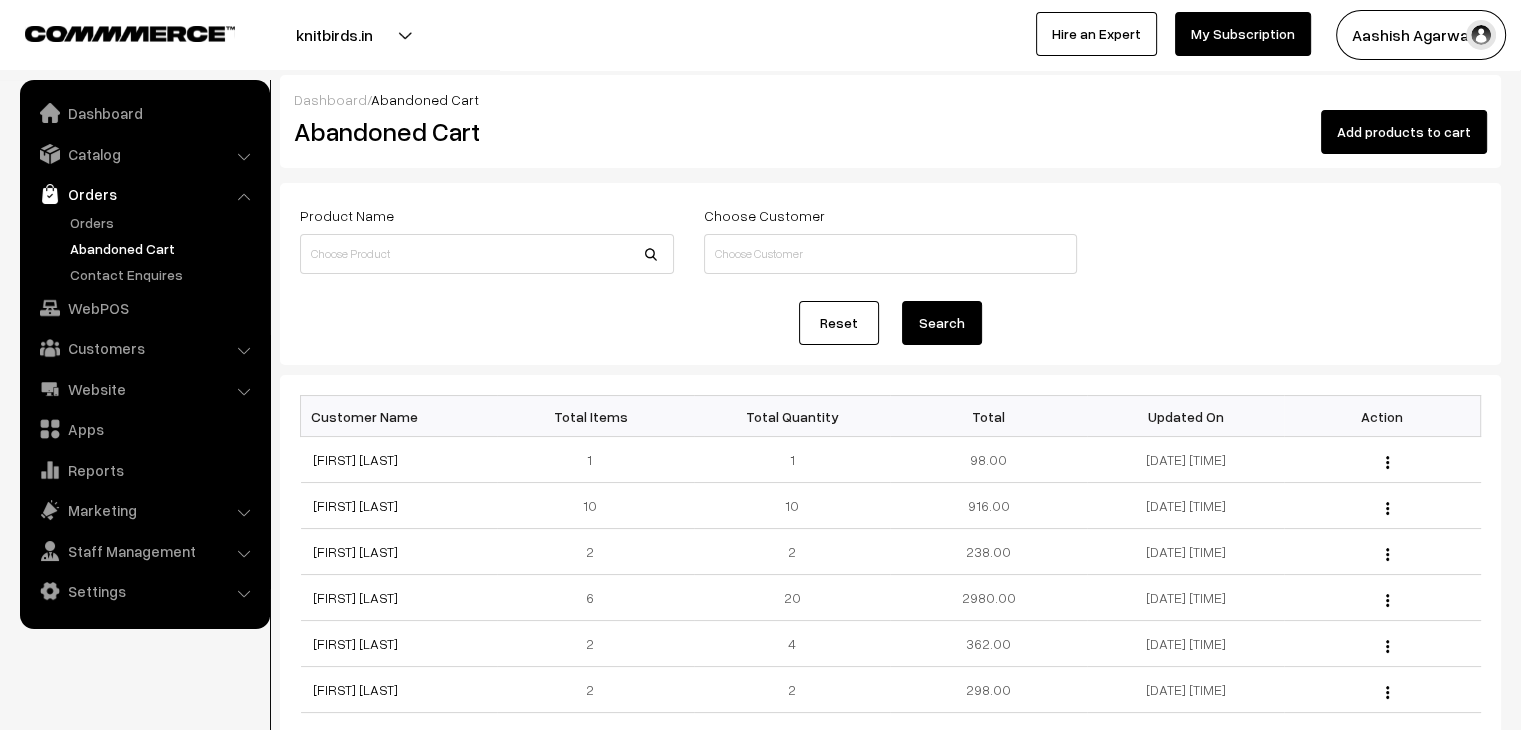 scroll, scrollTop: 0, scrollLeft: 0, axis: both 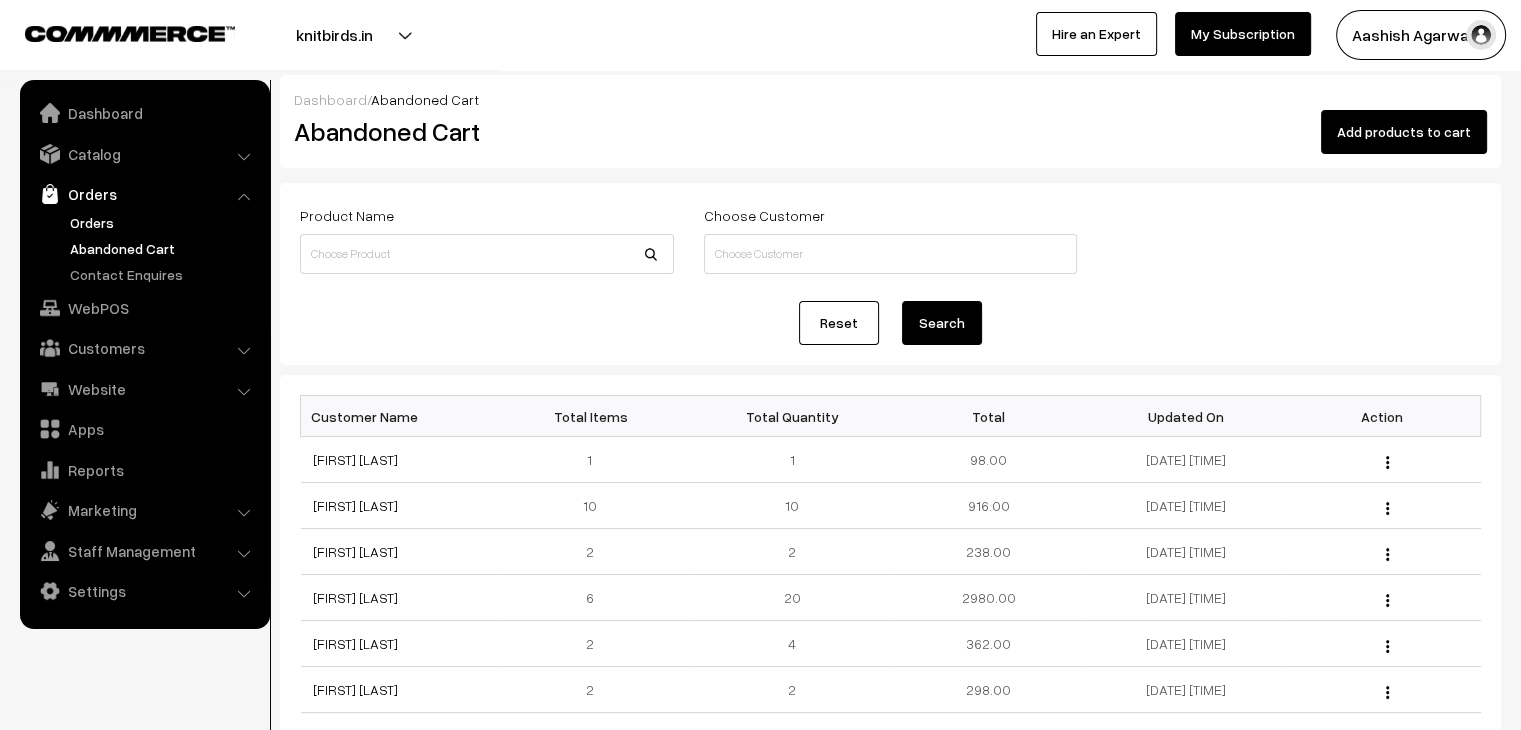 click on "Orders" at bounding box center (164, 222) 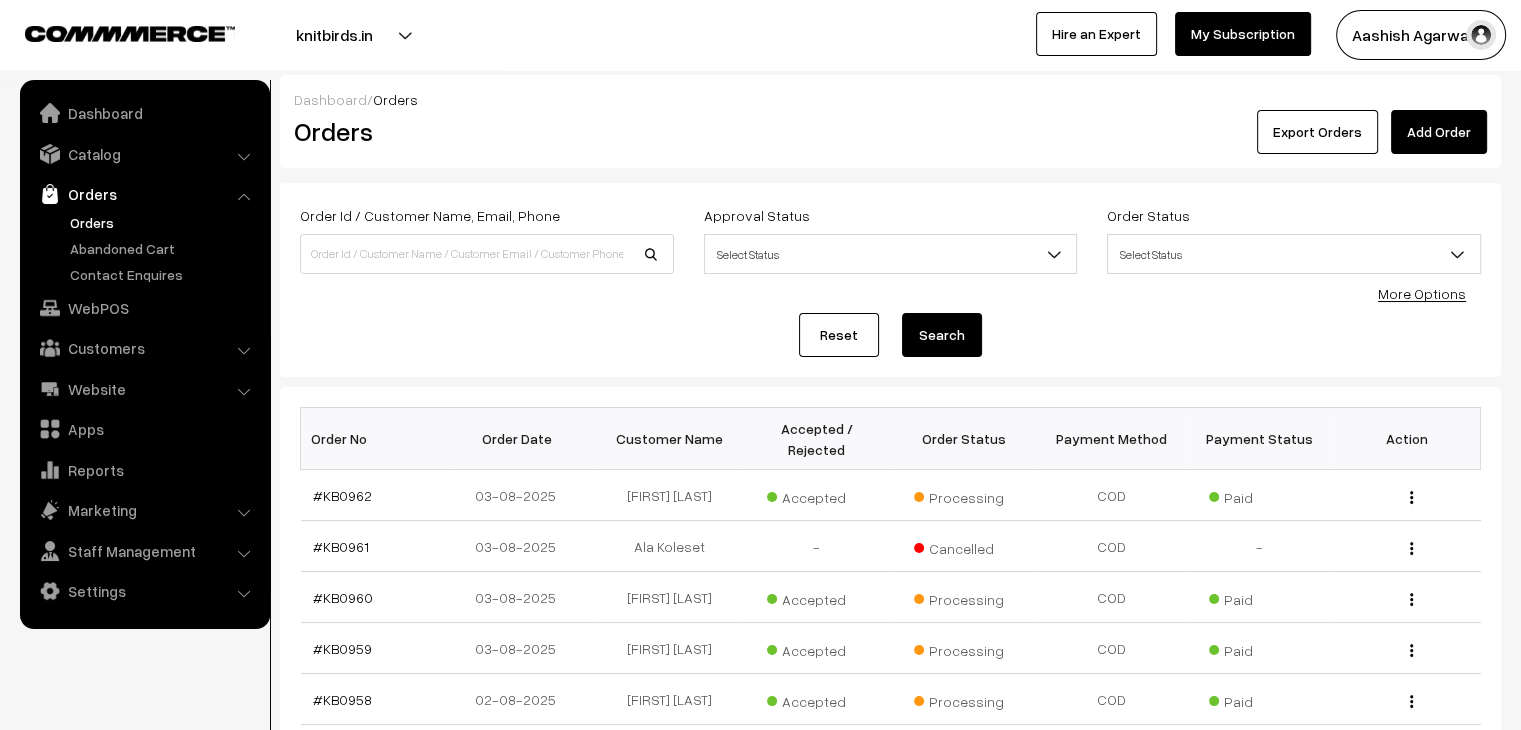 scroll, scrollTop: 0, scrollLeft: 0, axis: both 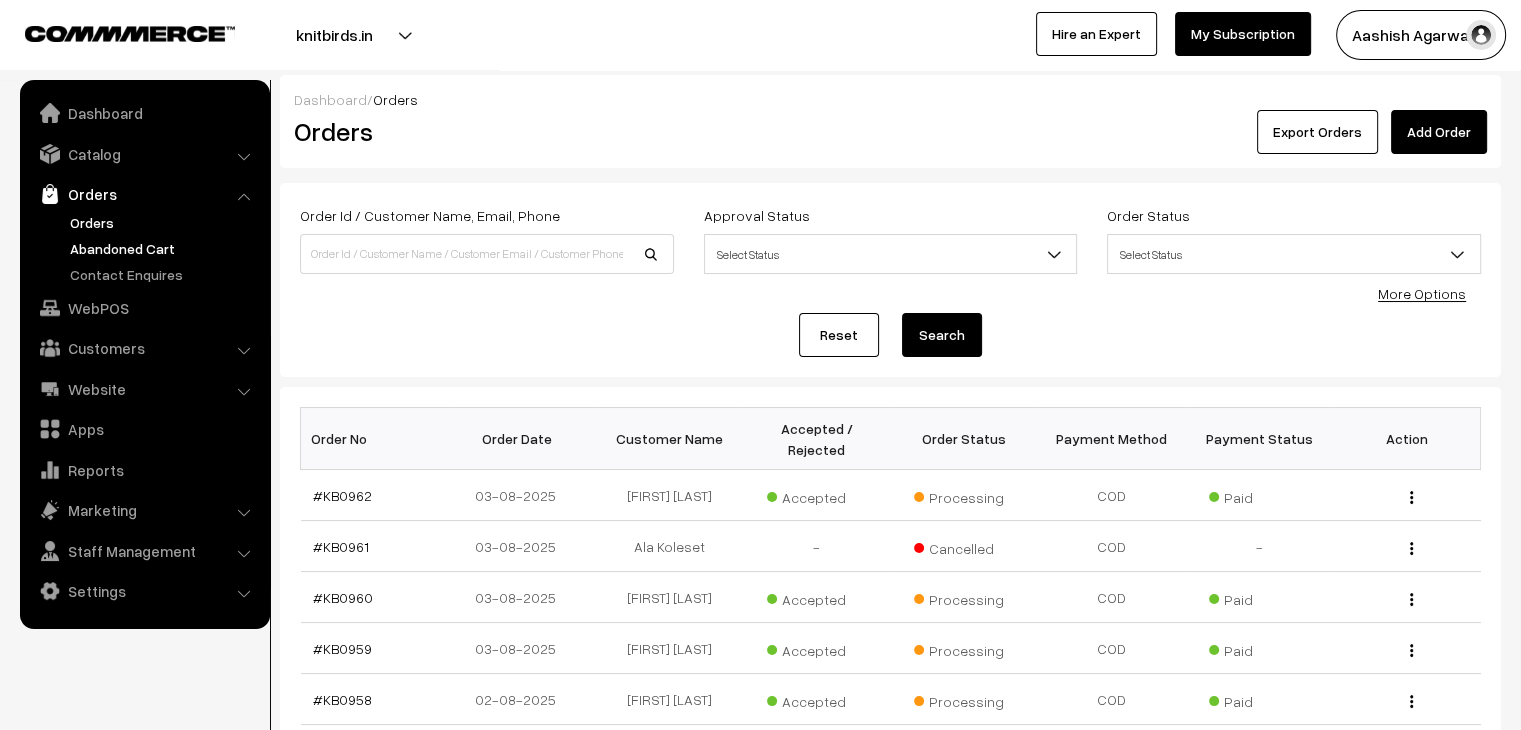 click on "Abandoned Cart" at bounding box center (164, 248) 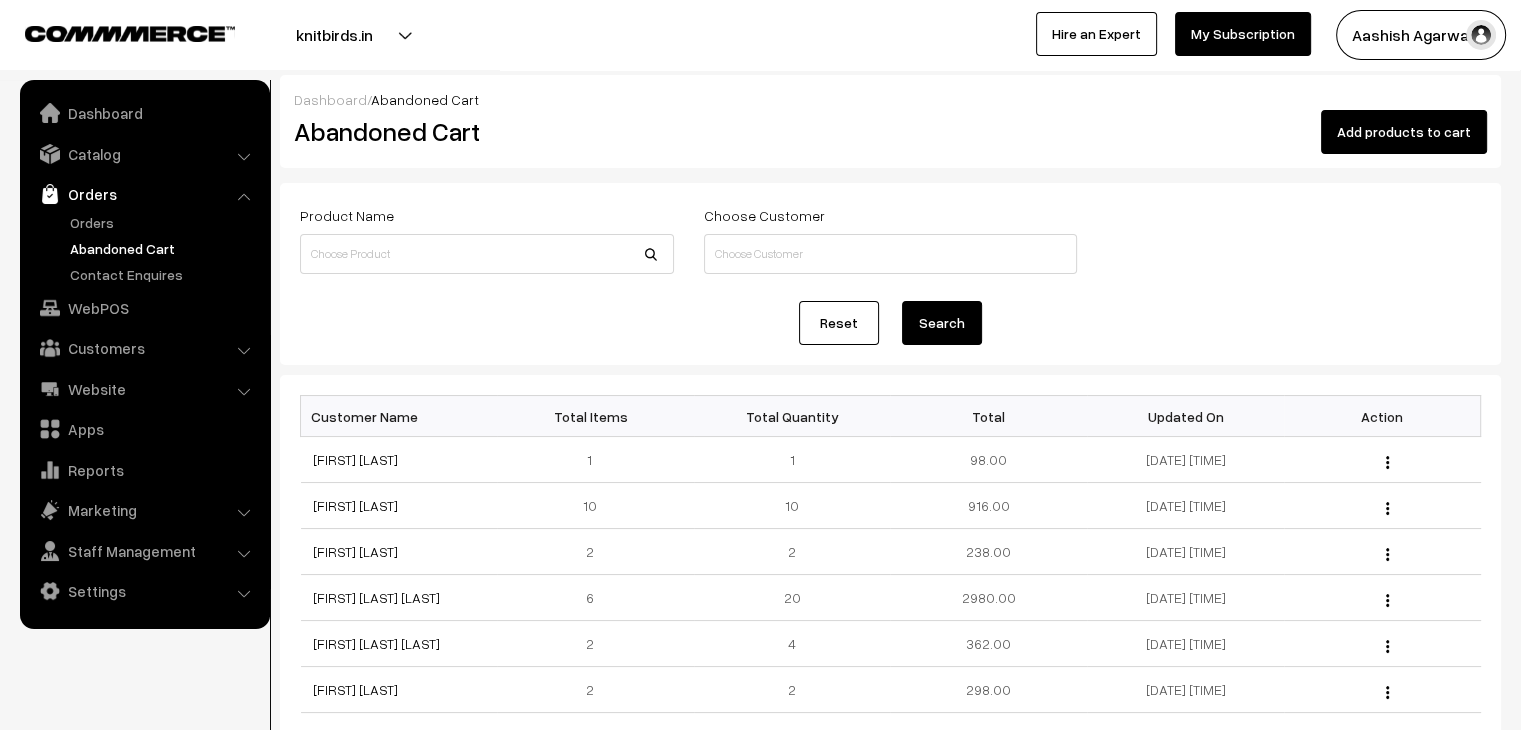scroll, scrollTop: 0, scrollLeft: 0, axis: both 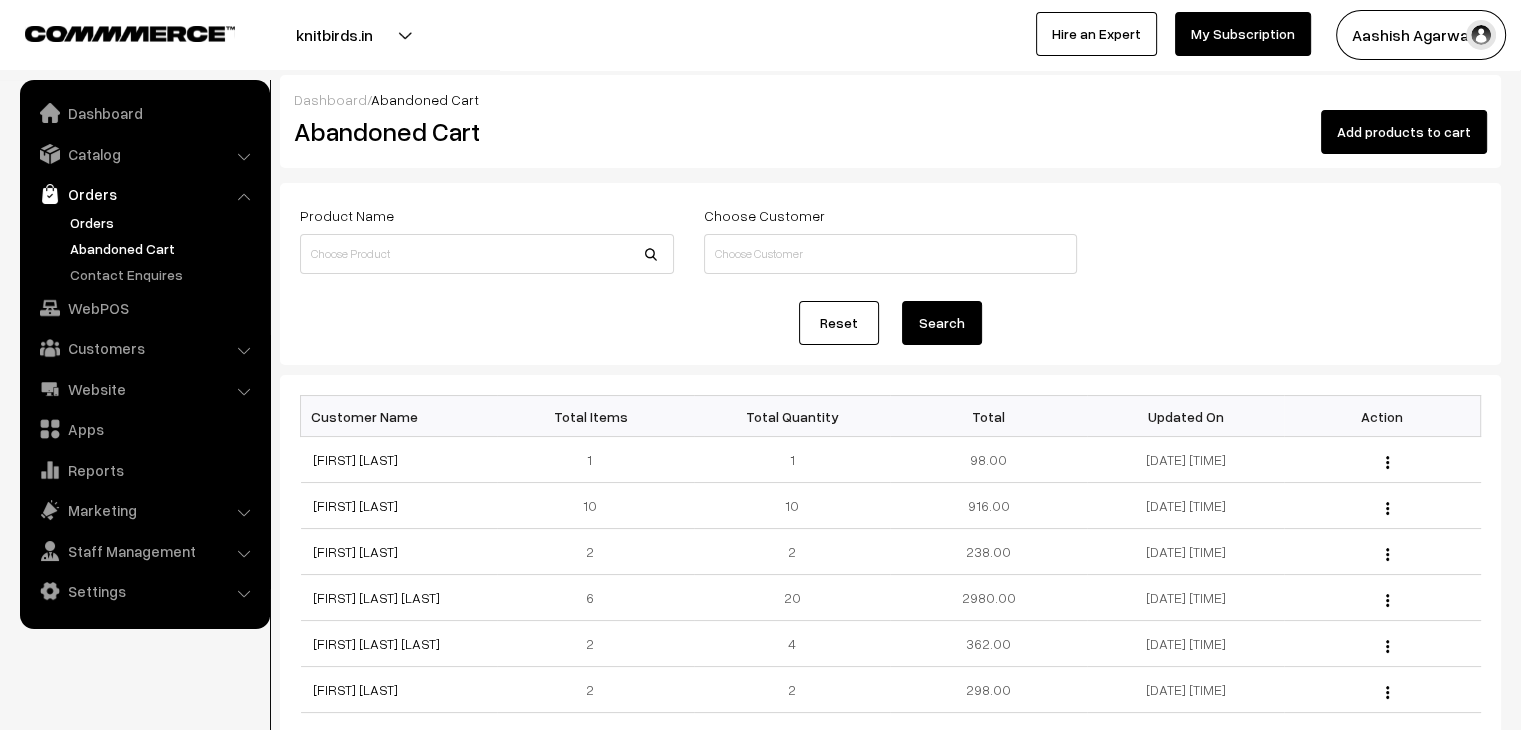 click on "Orders" at bounding box center (164, 222) 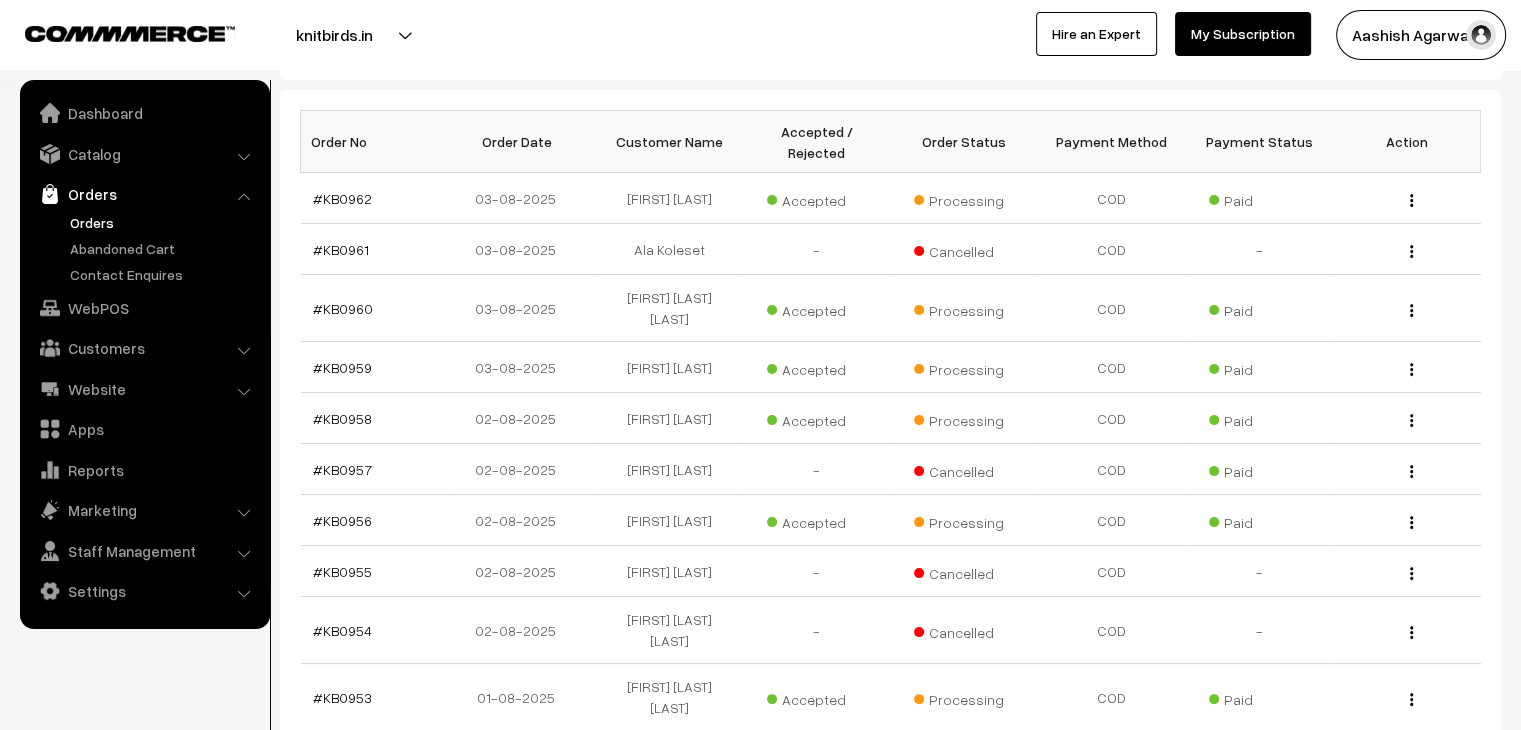 scroll, scrollTop: 280, scrollLeft: 0, axis: vertical 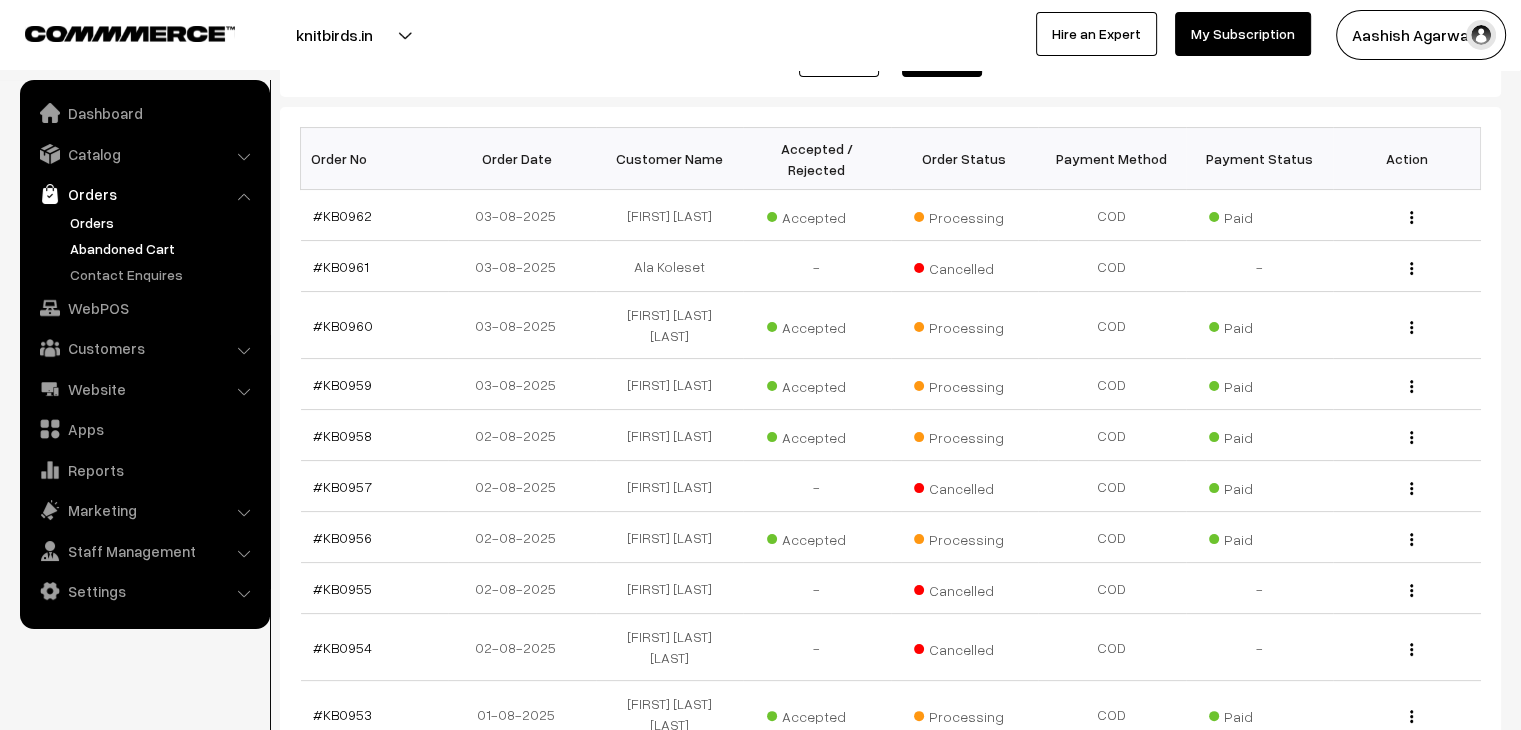 click on "Abandoned Cart" at bounding box center (164, 248) 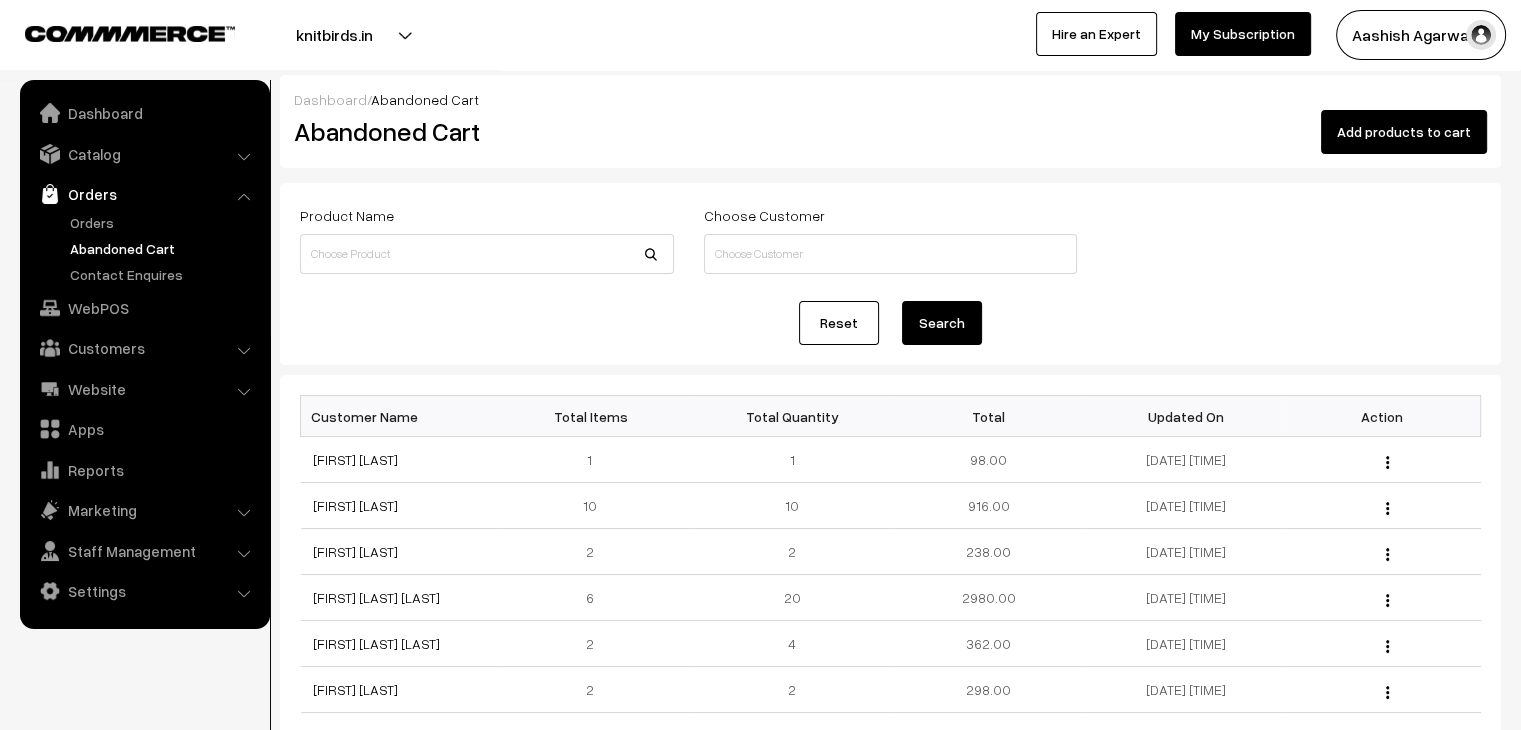 scroll, scrollTop: 0, scrollLeft: 0, axis: both 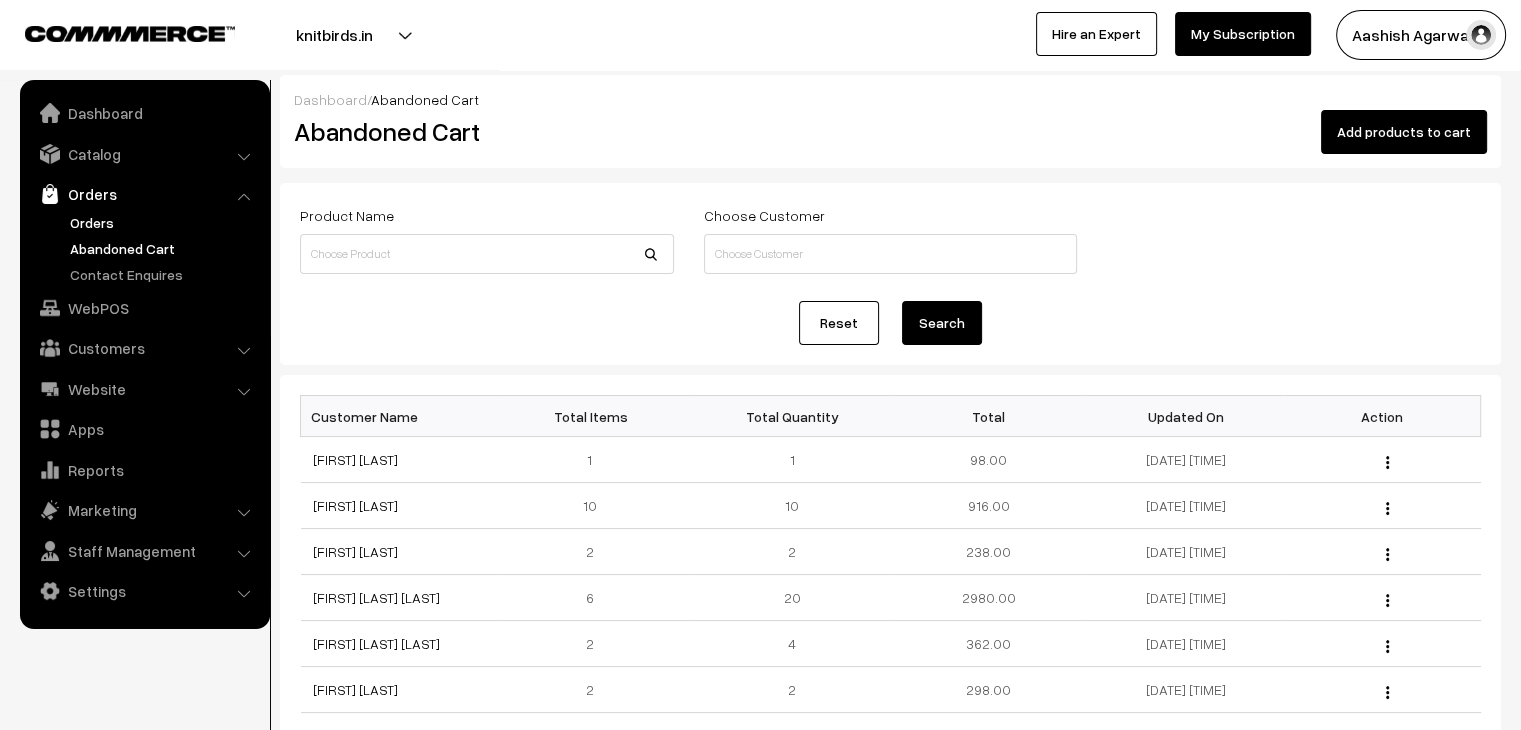 click on "Orders" at bounding box center (164, 222) 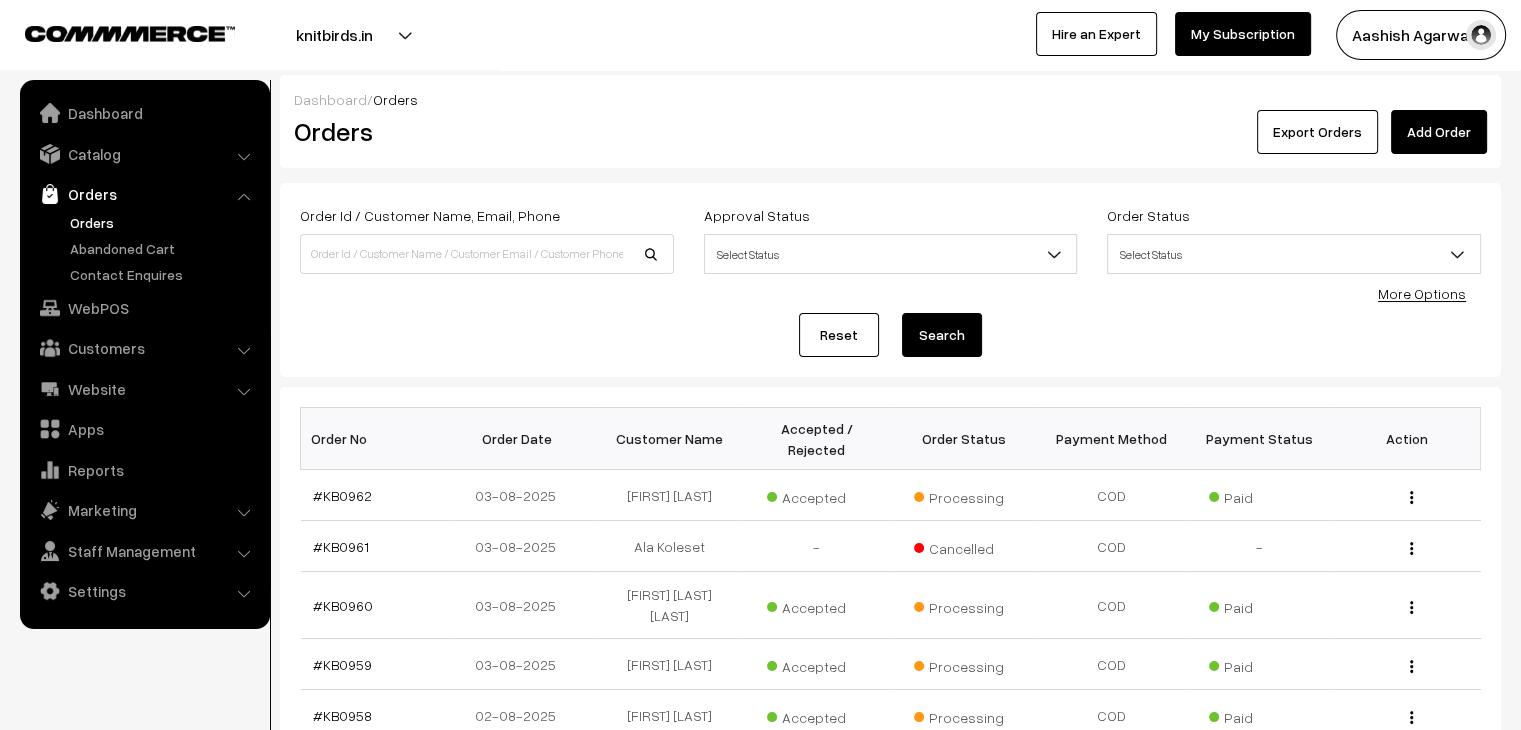 scroll, scrollTop: 0, scrollLeft: 0, axis: both 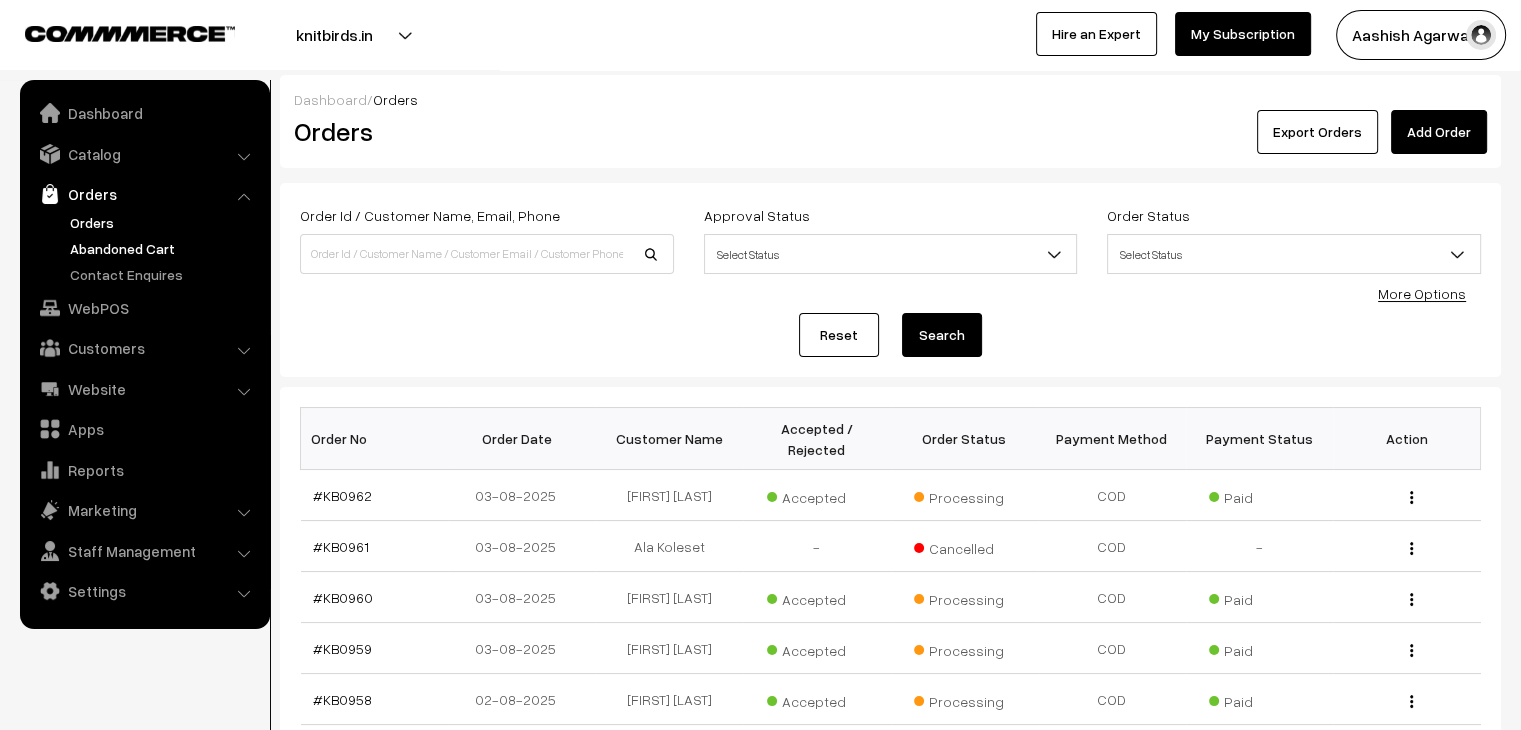 click on "Abandoned Cart" at bounding box center [164, 248] 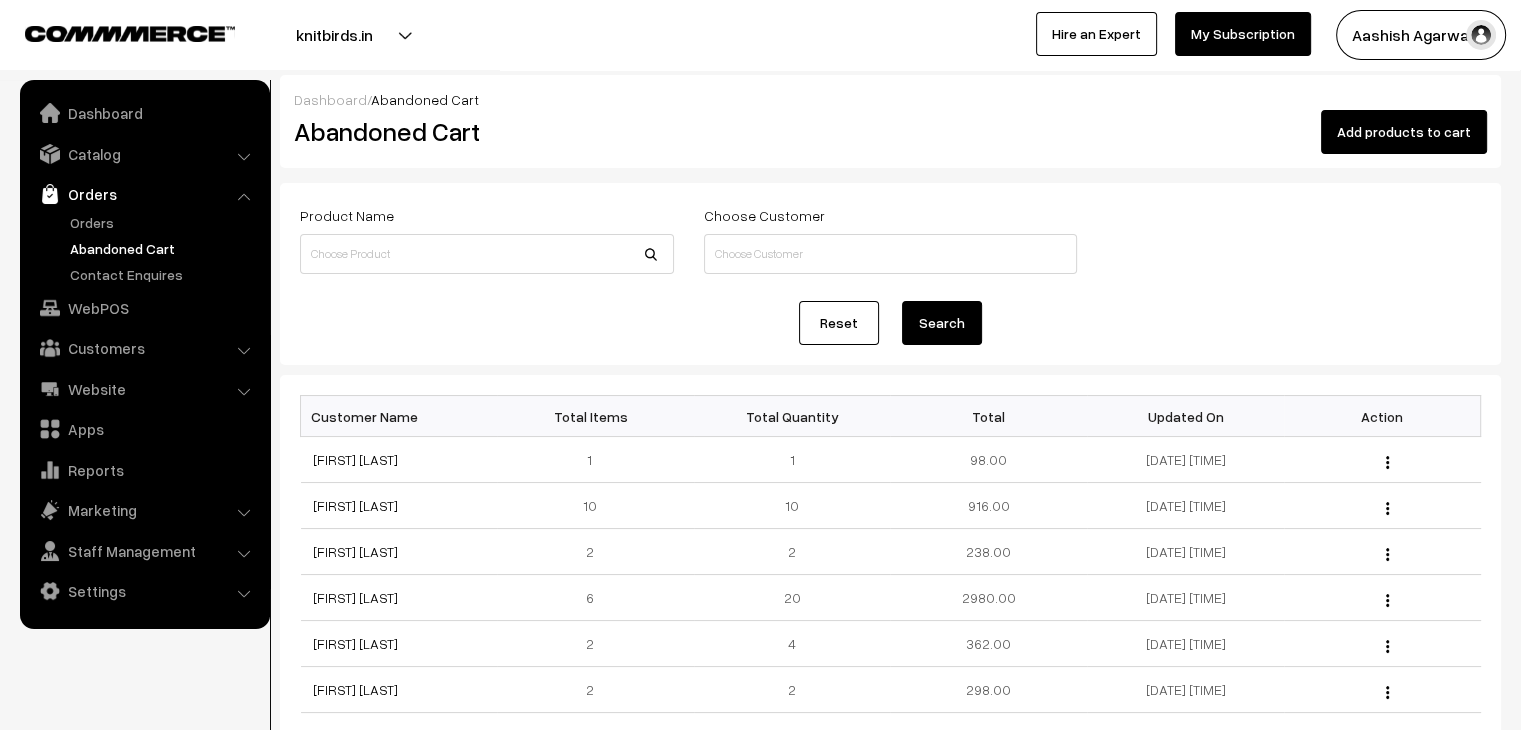 scroll, scrollTop: 0, scrollLeft: 0, axis: both 